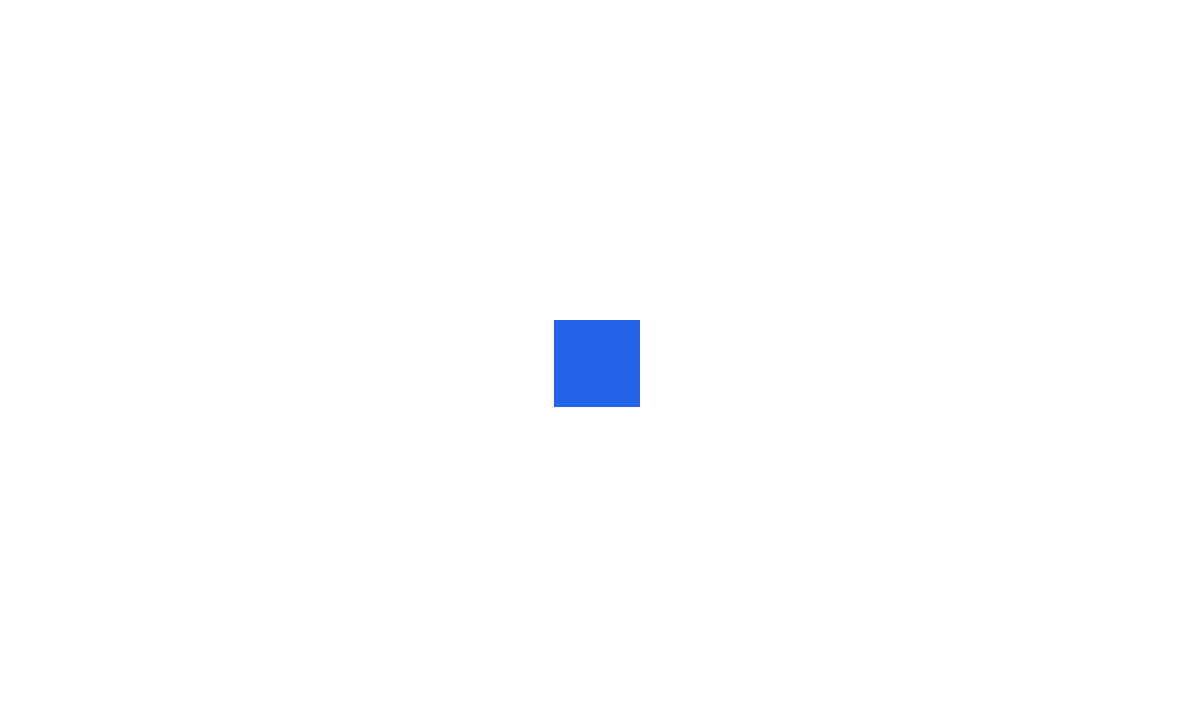 scroll, scrollTop: 0, scrollLeft: 0, axis: both 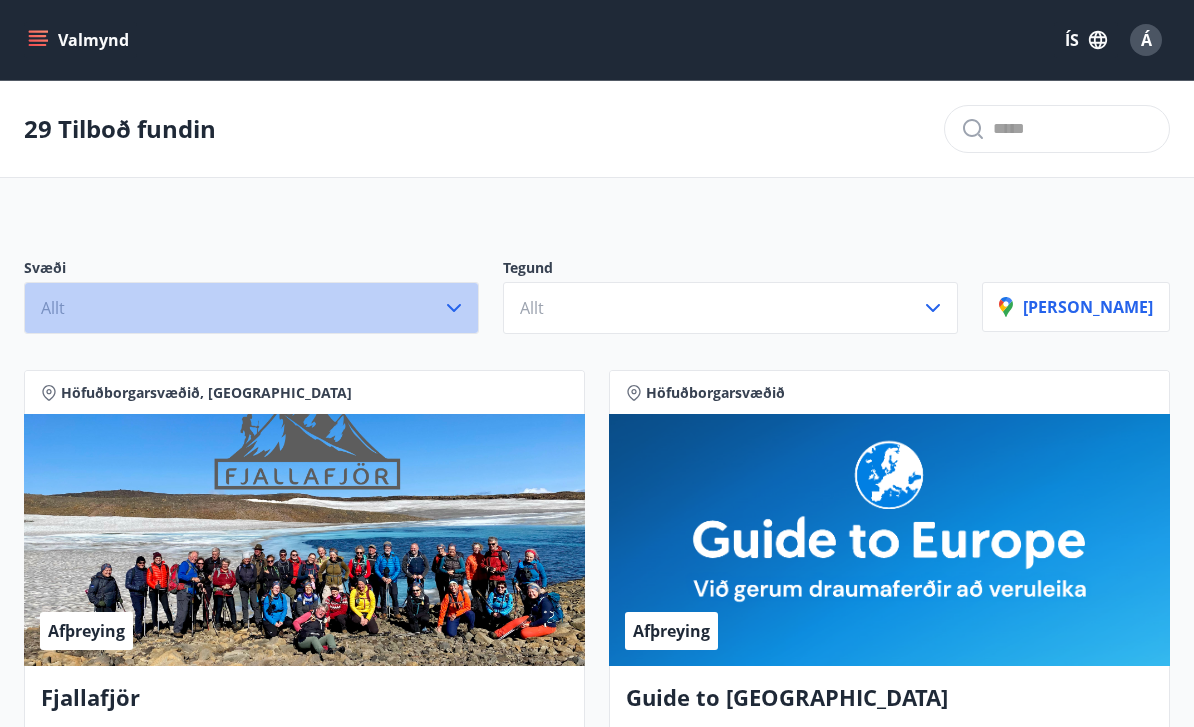 click 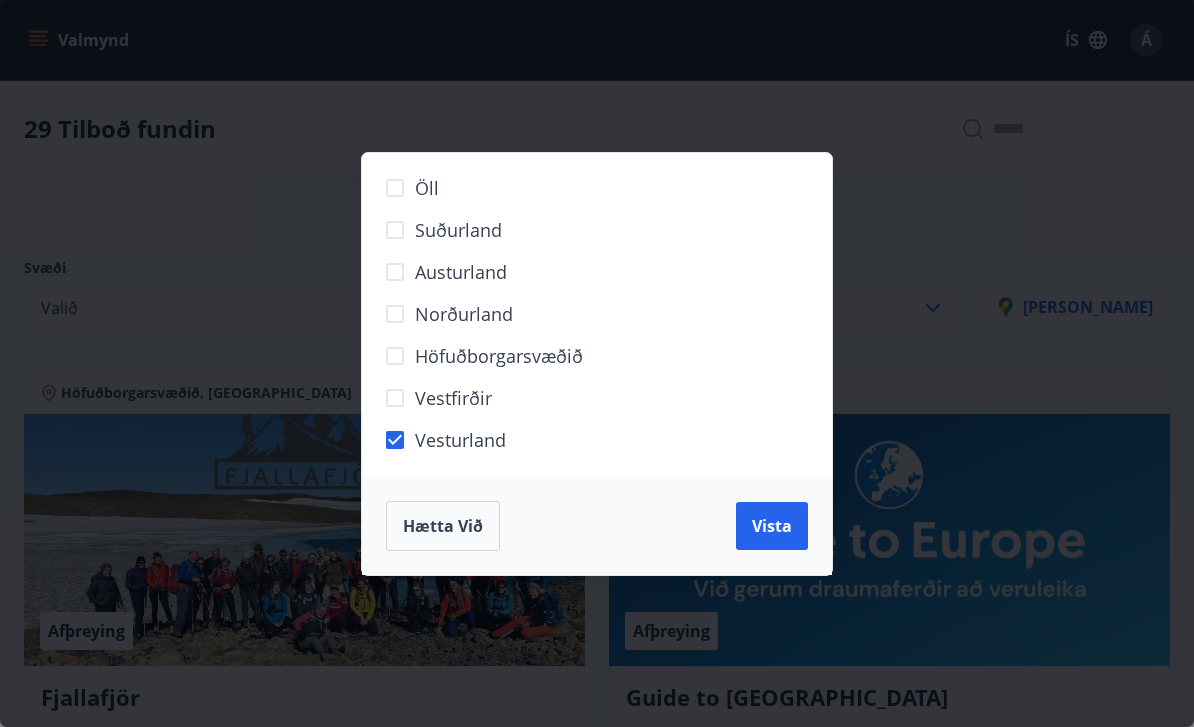 click on "Vista" at bounding box center (772, 526) 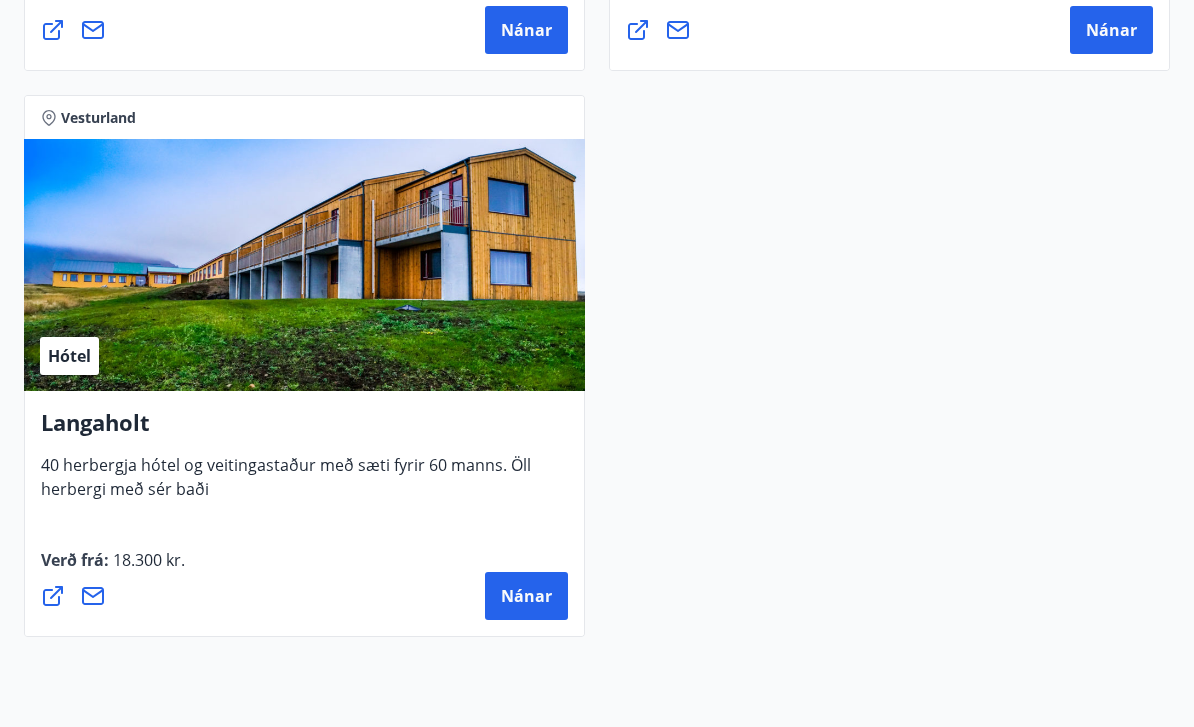 scroll, scrollTop: 963, scrollLeft: 0, axis: vertical 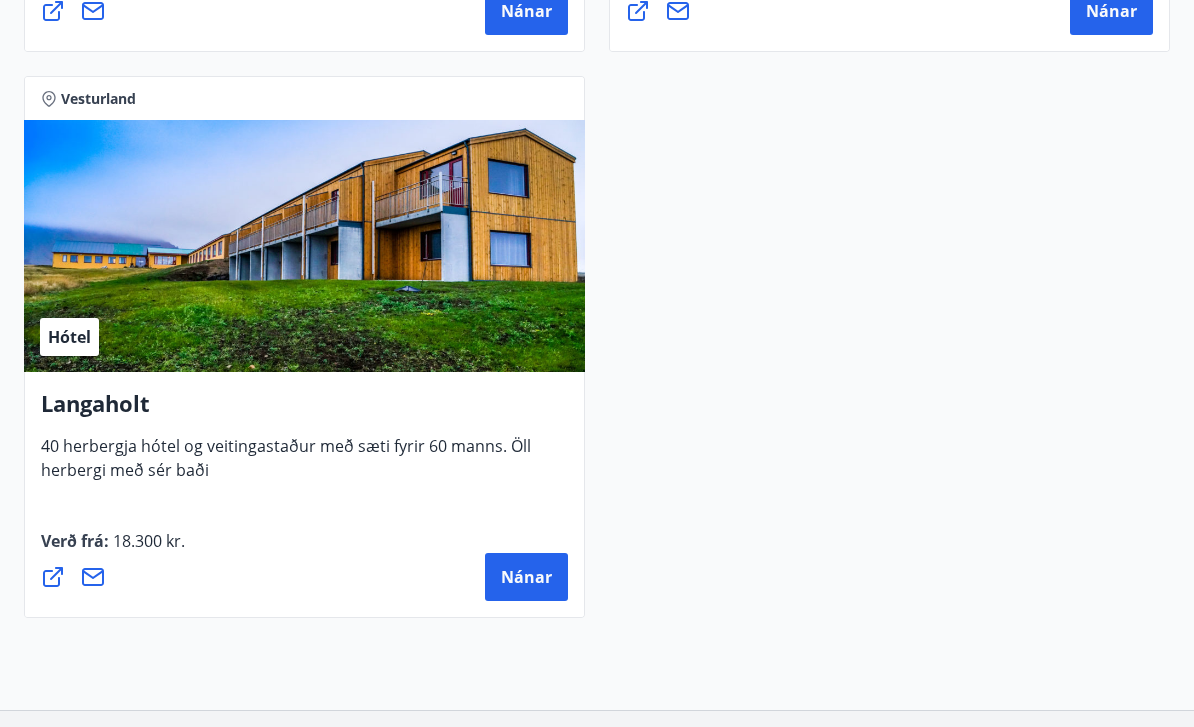 click on "Nánar" at bounding box center (526, 578) 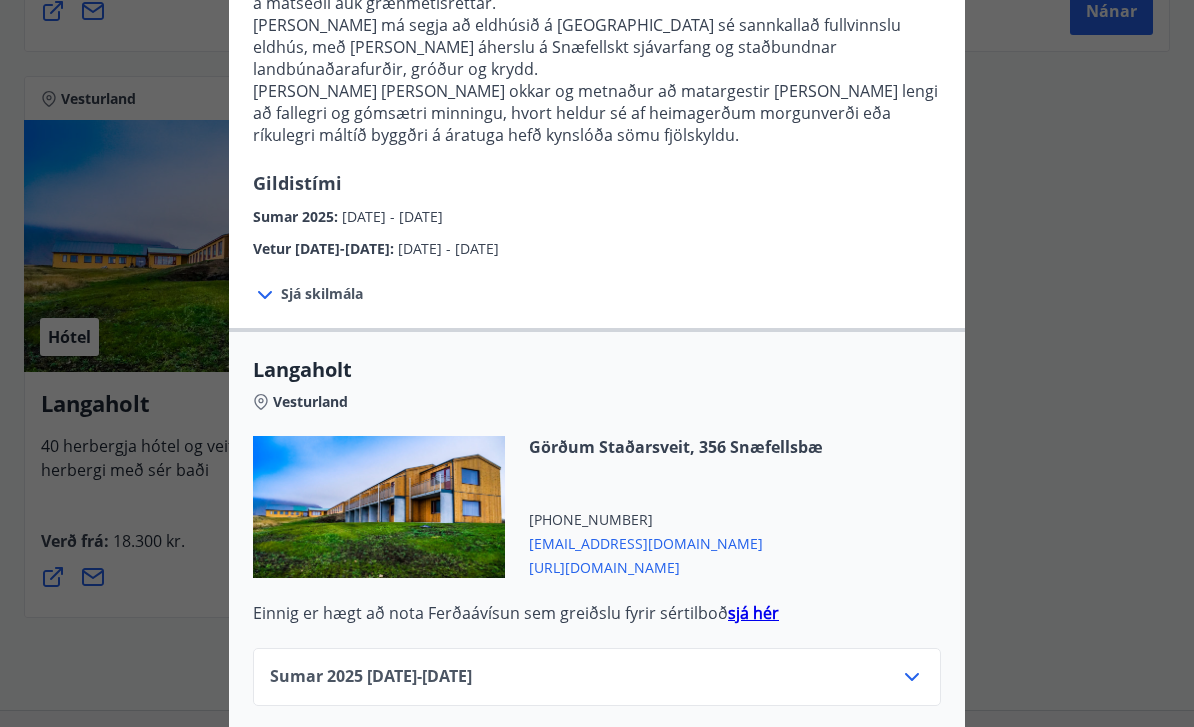scroll, scrollTop: 533, scrollLeft: 0, axis: vertical 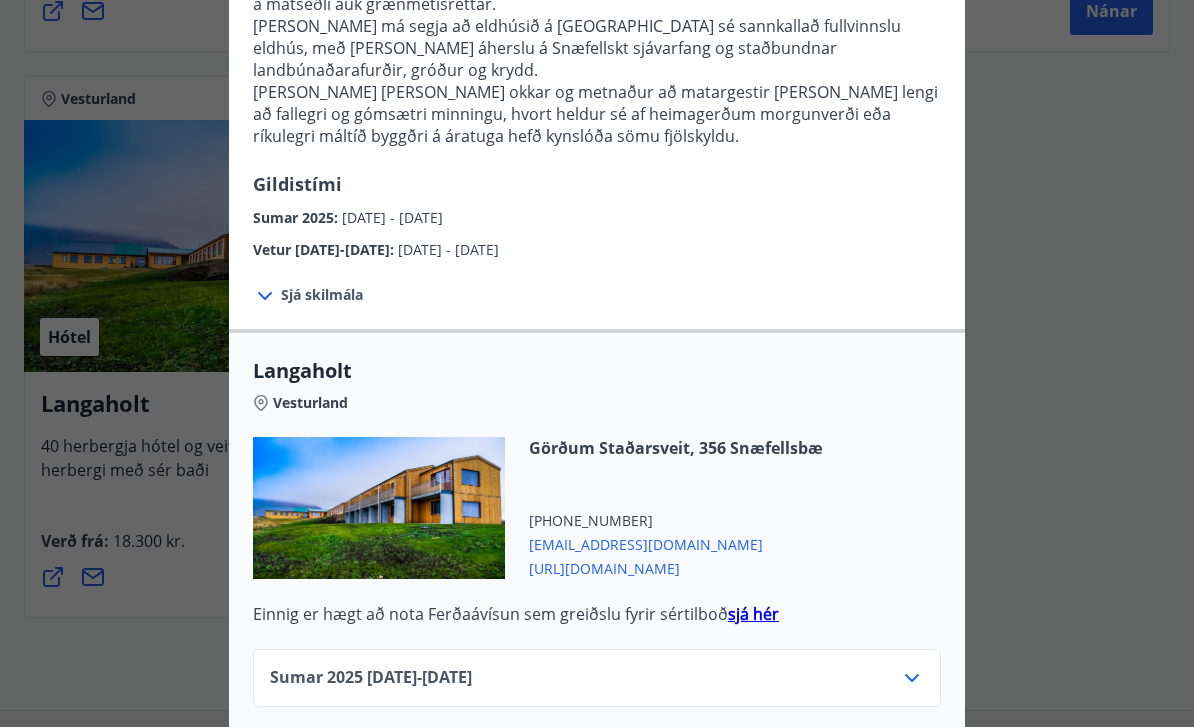 click on "sjá hér" at bounding box center (753, 614) 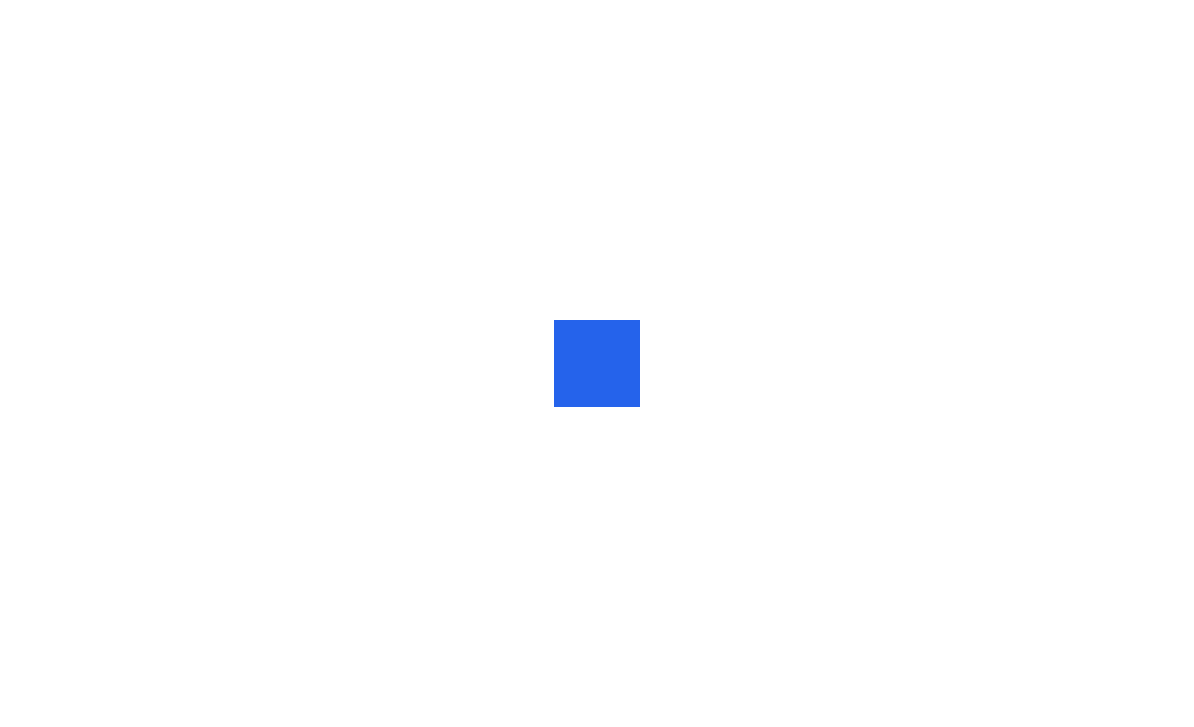 scroll, scrollTop: 0, scrollLeft: 0, axis: both 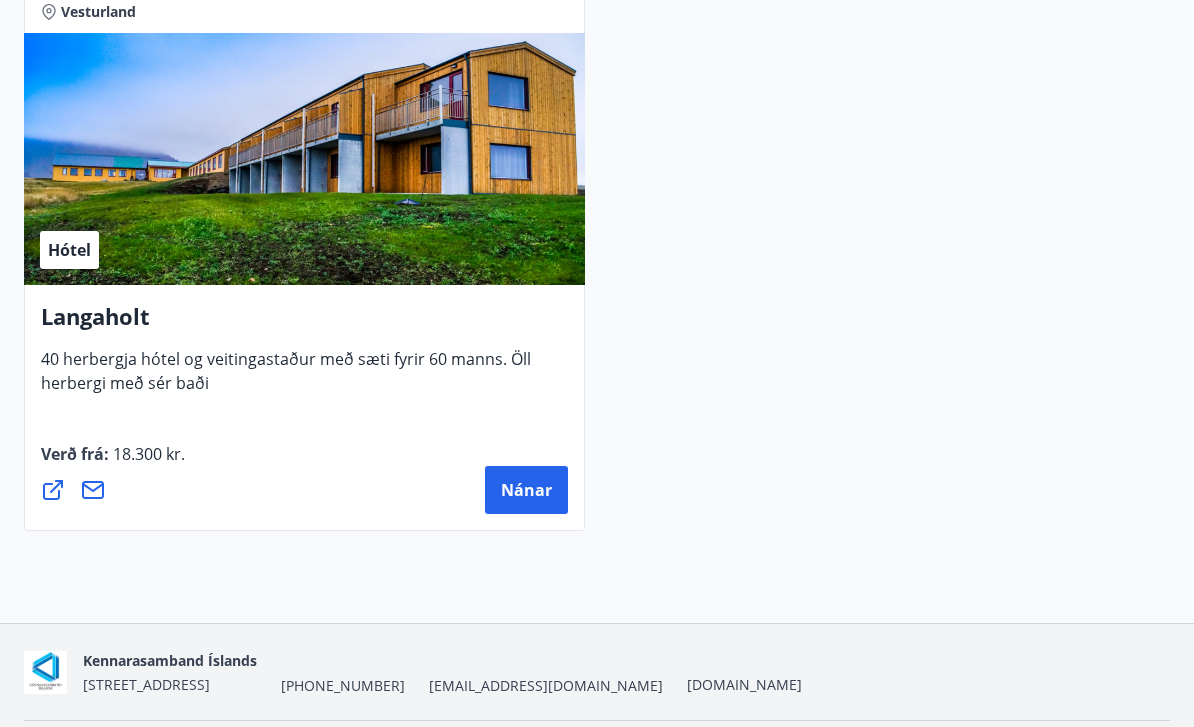 click on "Nánar" at bounding box center [526, 490] 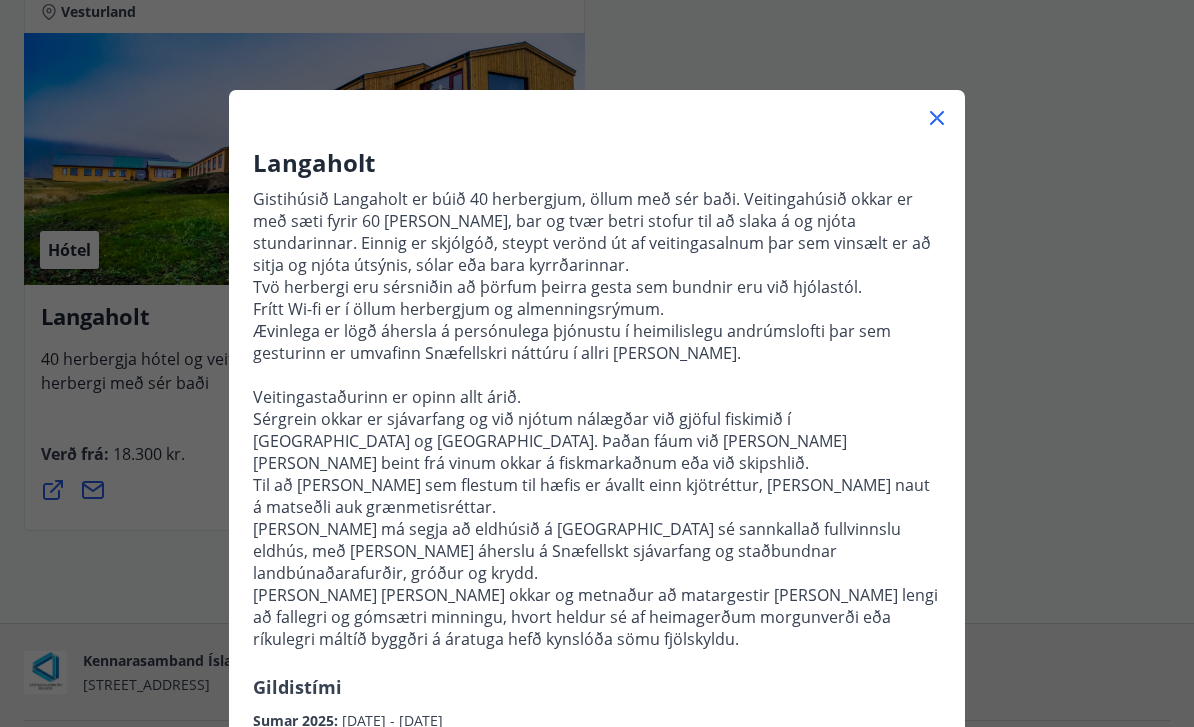 scroll, scrollTop: 32, scrollLeft: 0, axis: vertical 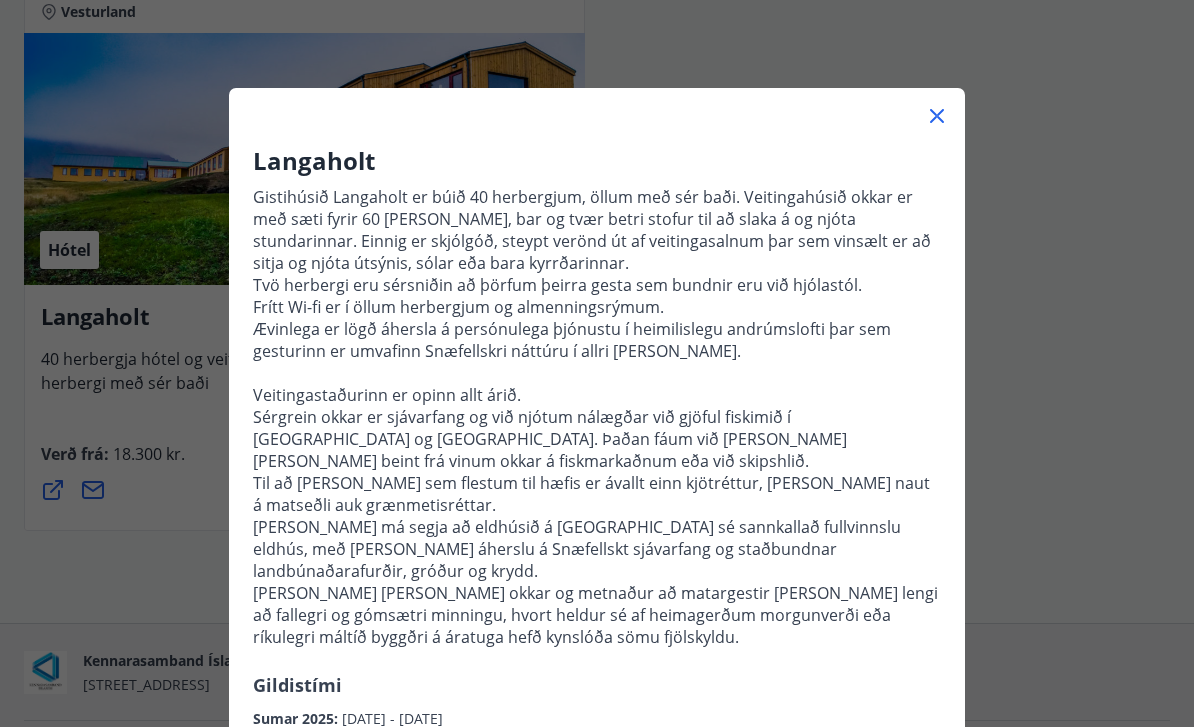 click 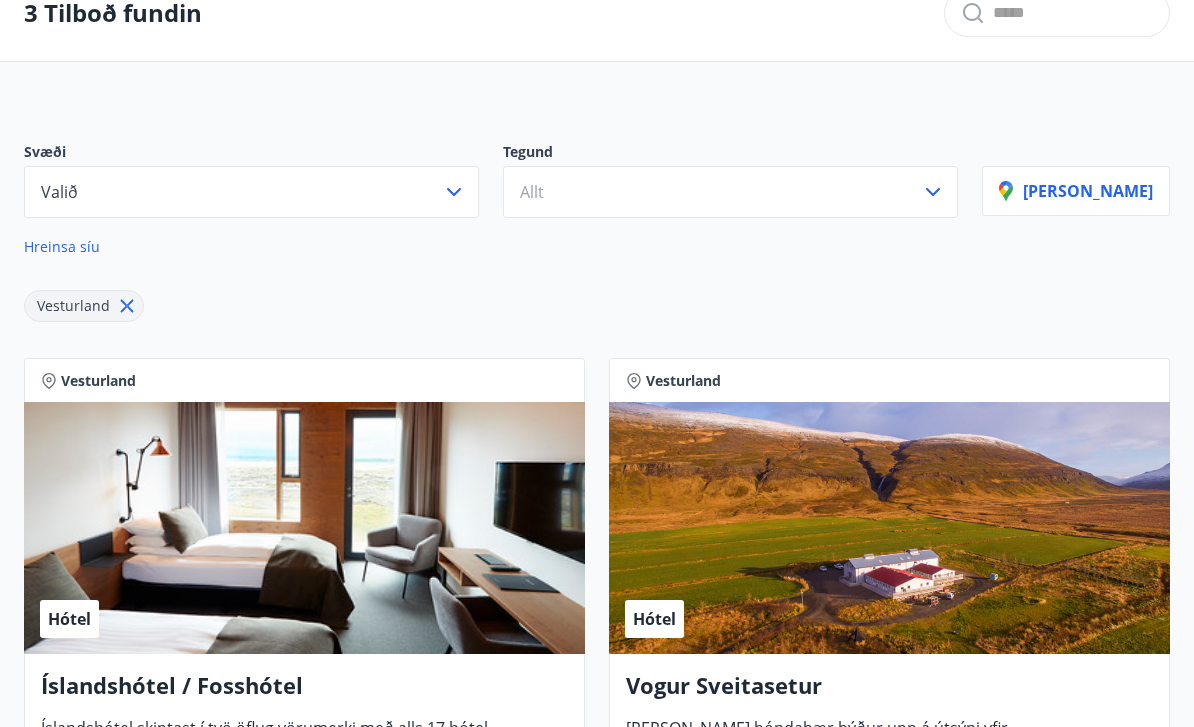 scroll, scrollTop: 0, scrollLeft: 0, axis: both 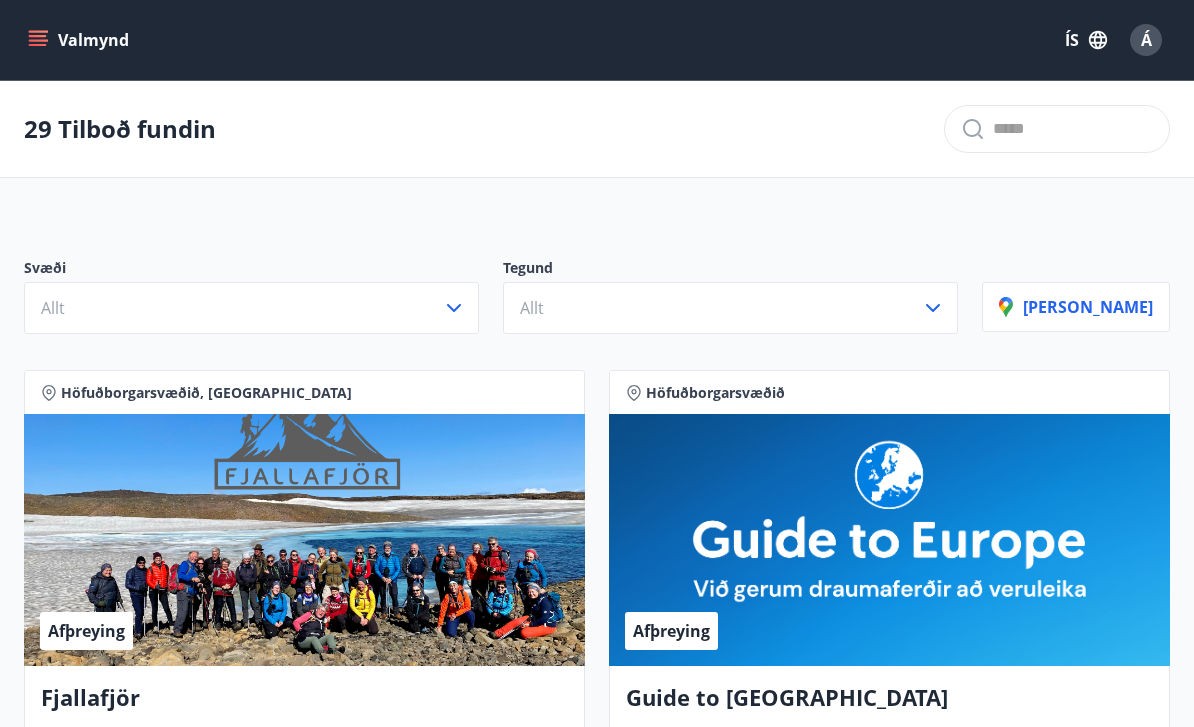 click 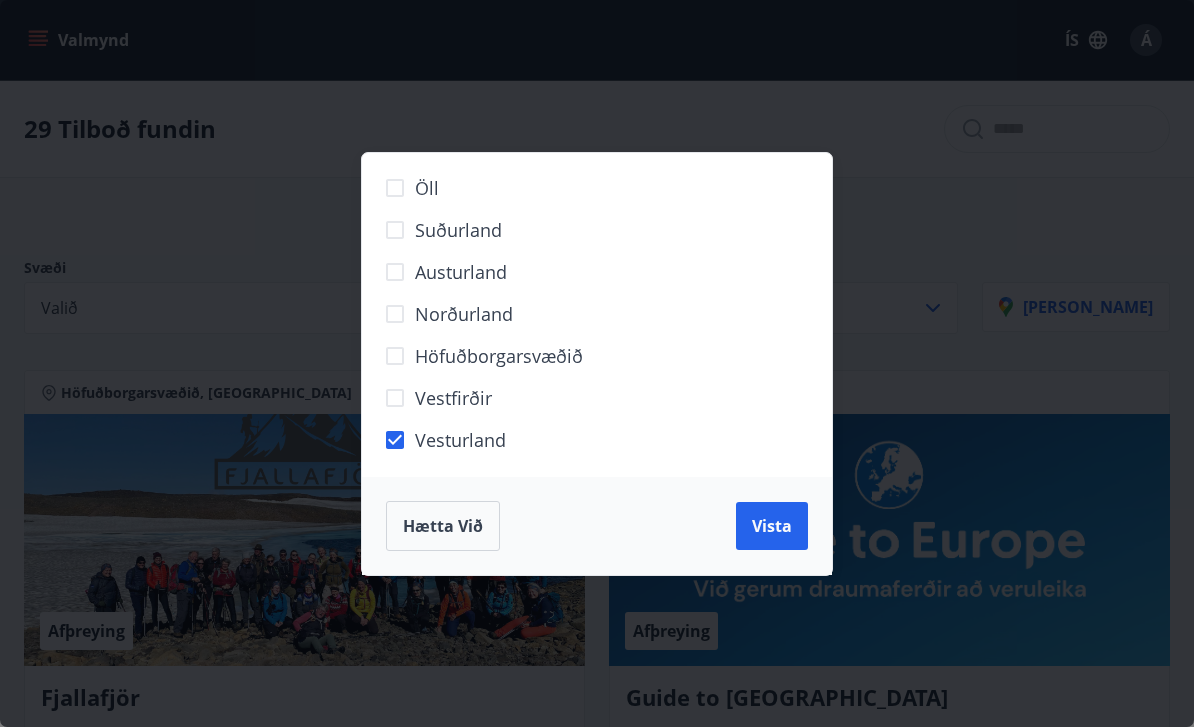 click on "Vista" at bounding box center (772, 526) 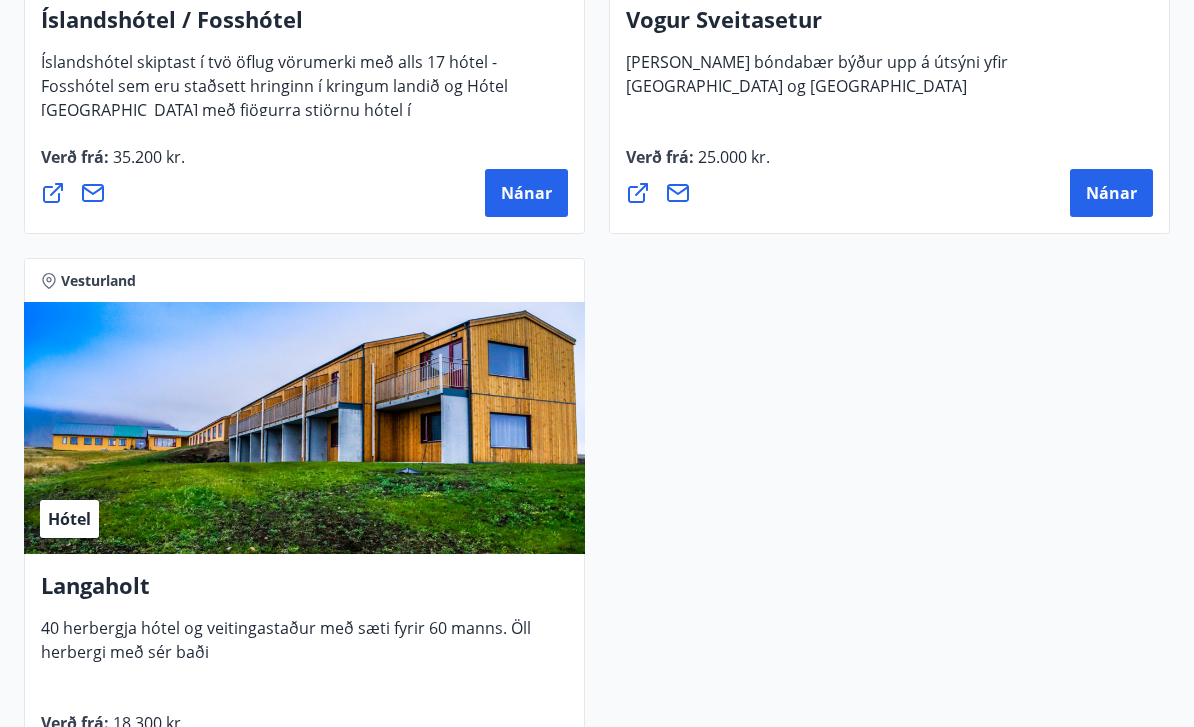 scroll, scrollTop: 916, scrollLeft: 0, axis: vertical 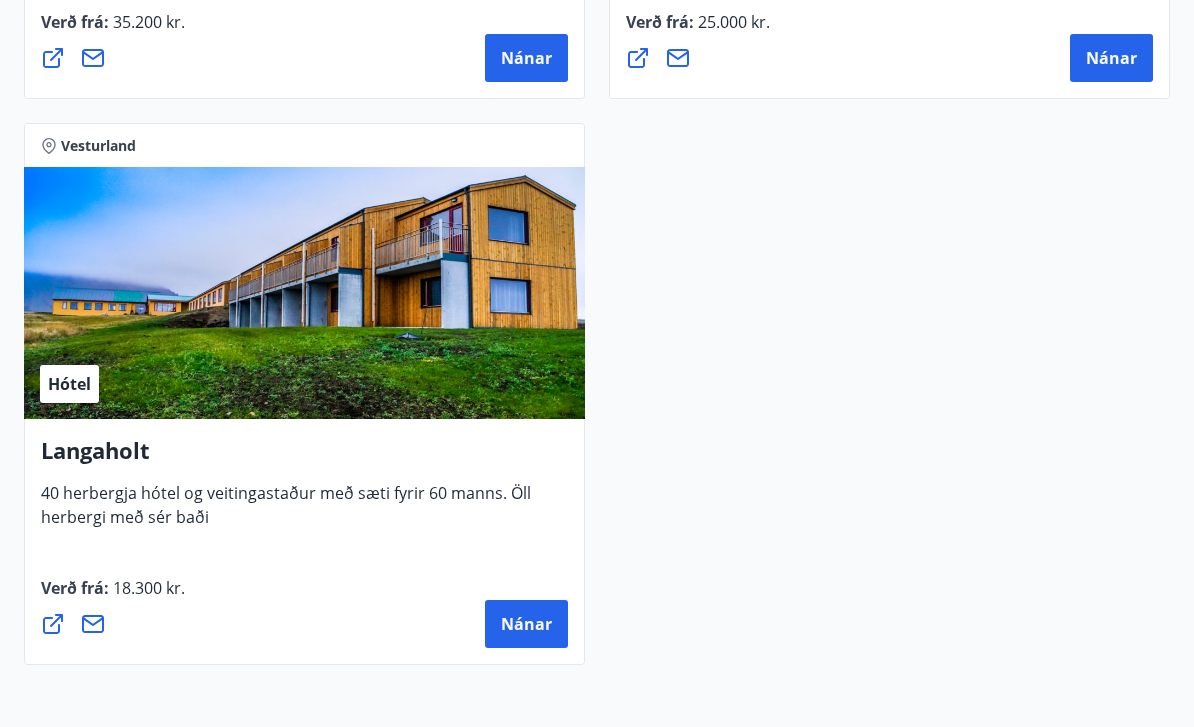 click on "Nánar" at bounding box center (526, 625) 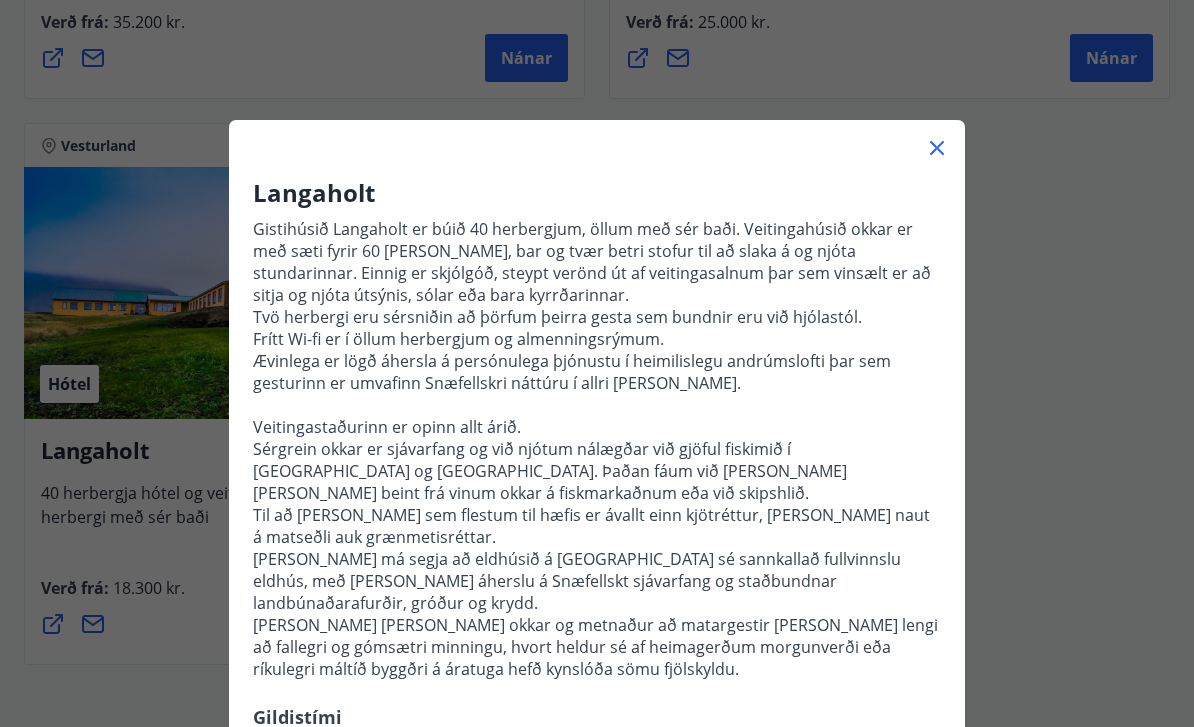 click 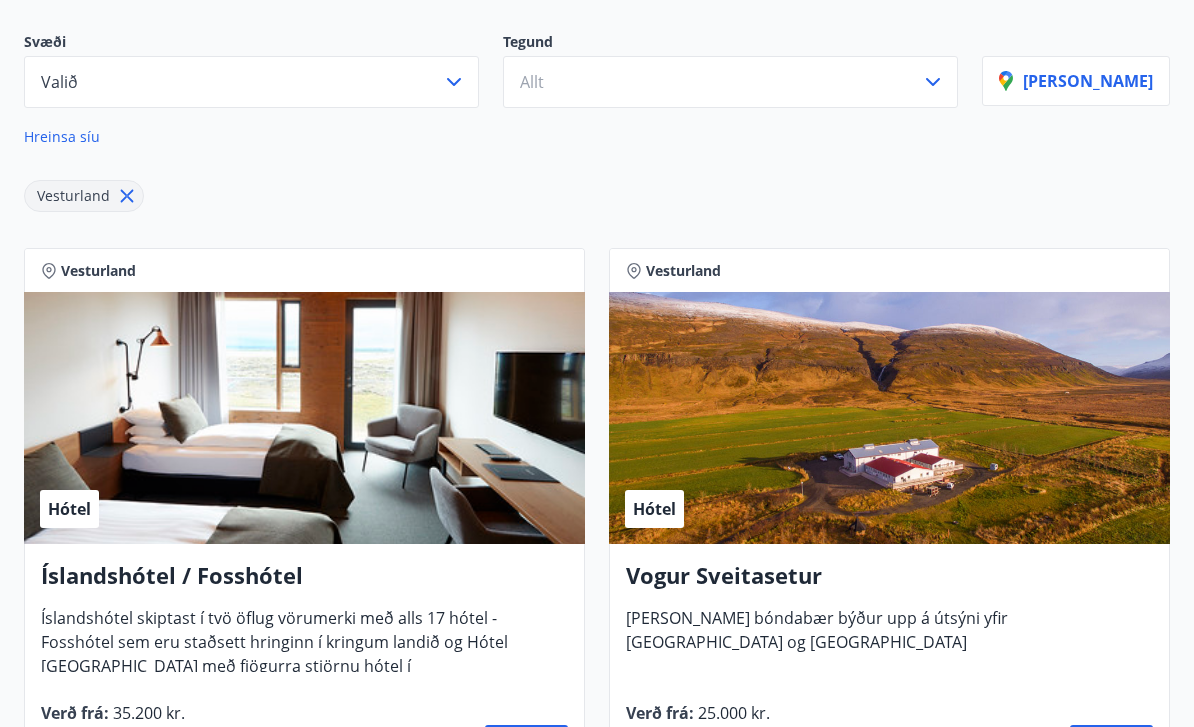 scroll, scrollTop: 0, scrollLeft: 0, axis: both 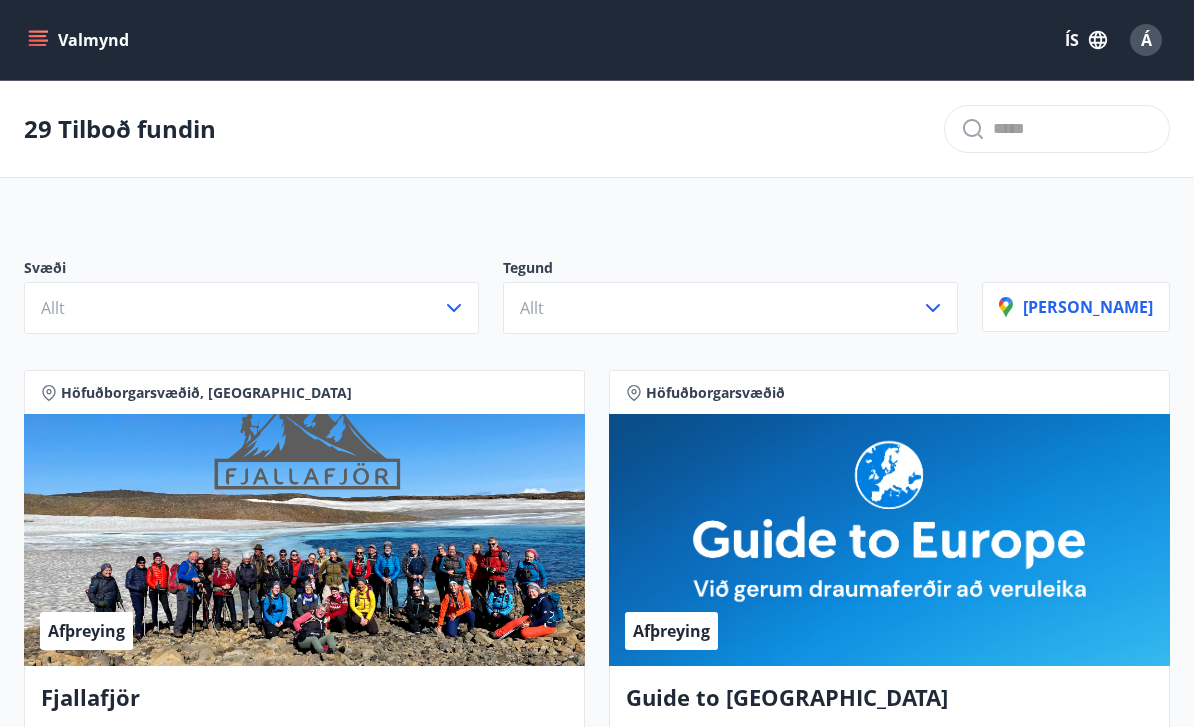 click 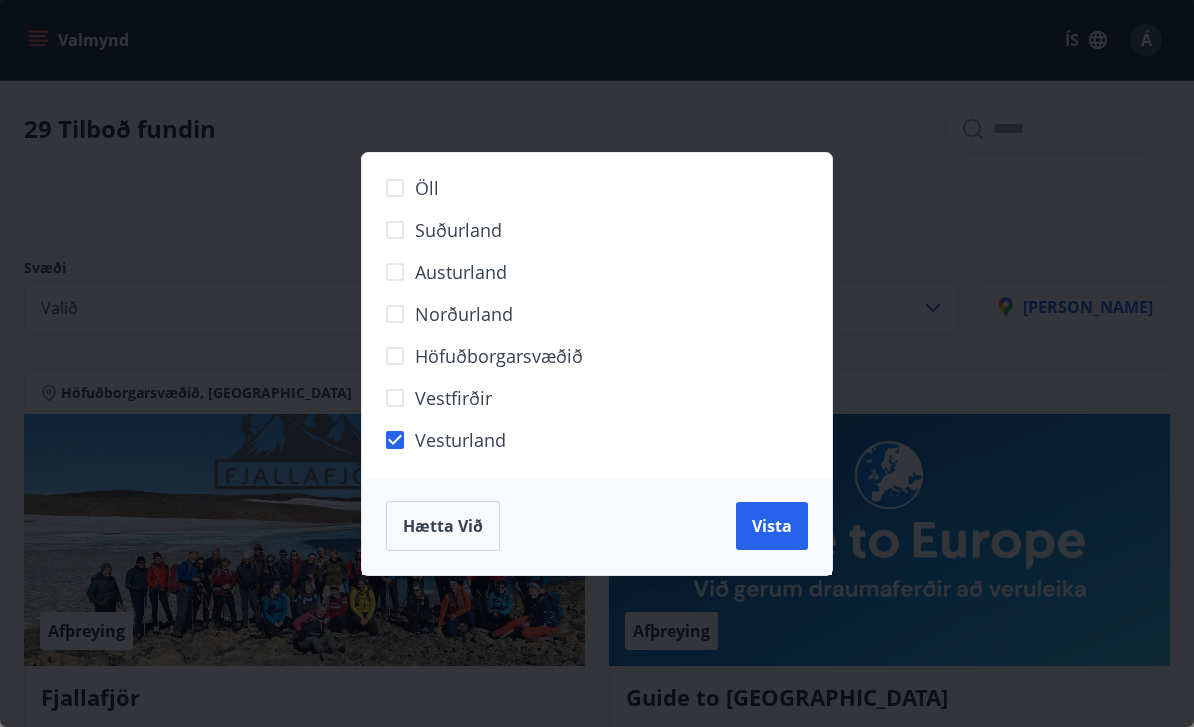 click on "Vista" at bounding box center [772, 526] 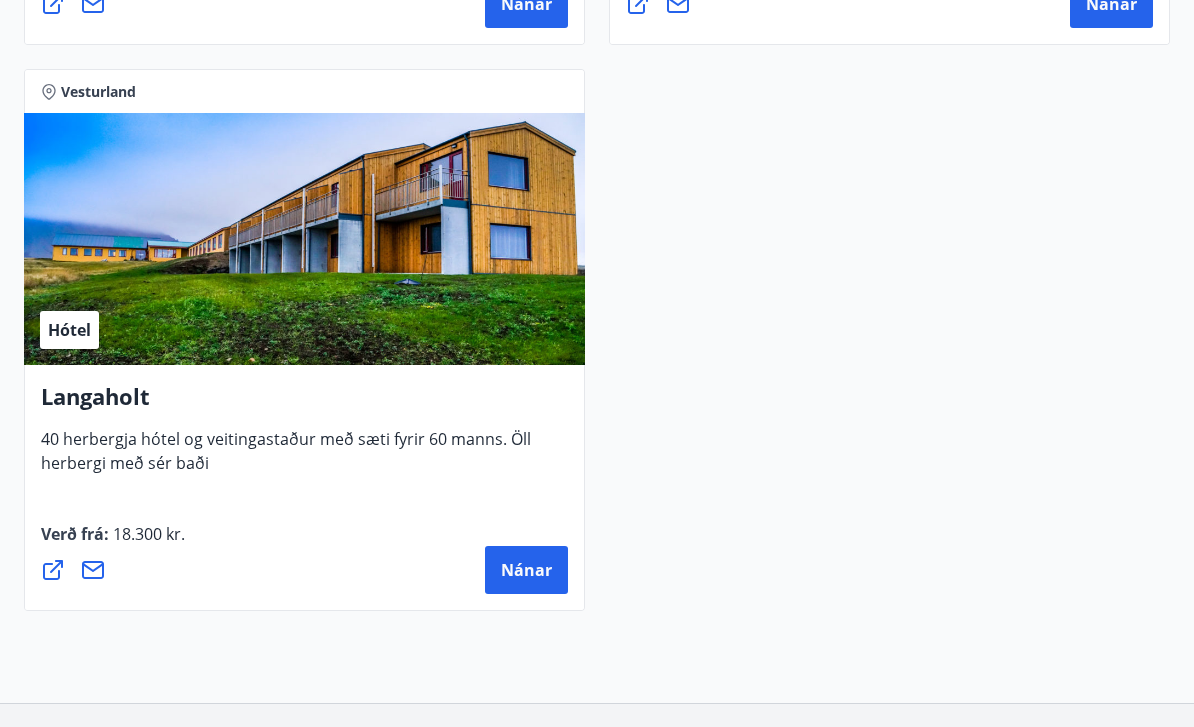 scroll, scrollTop: 1019, scrollLeft: 0, axis: vertical 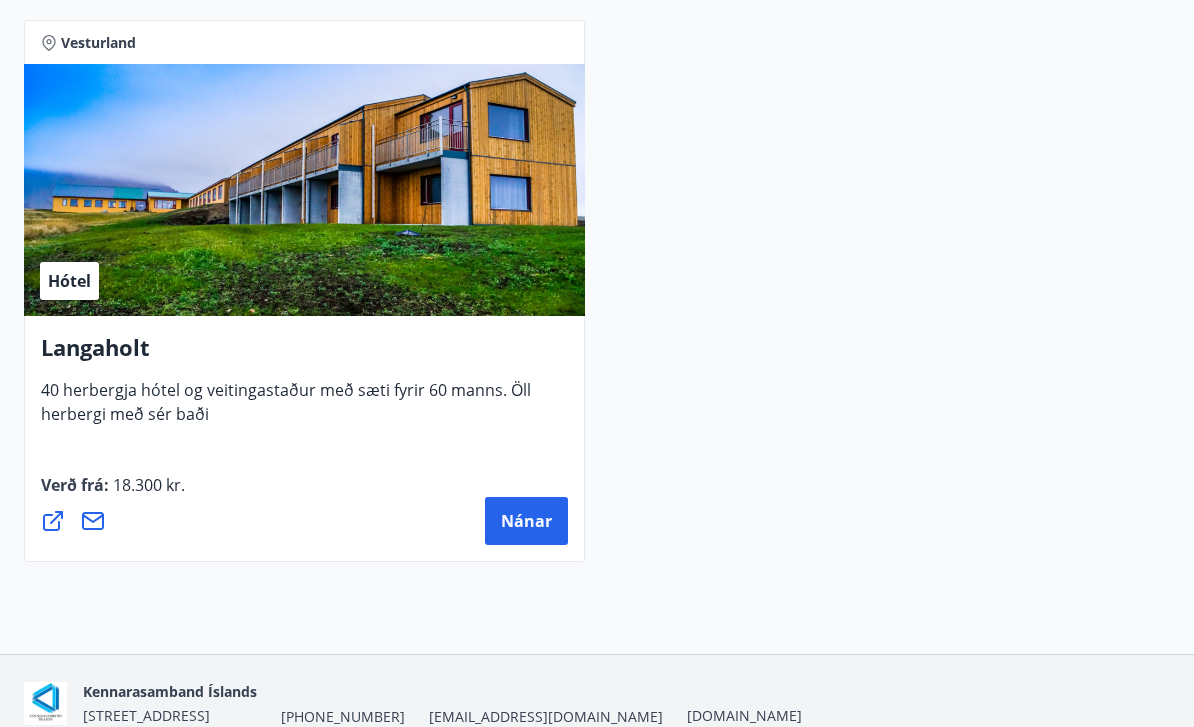 click on "Nánar" at bounding box center [526, 522] 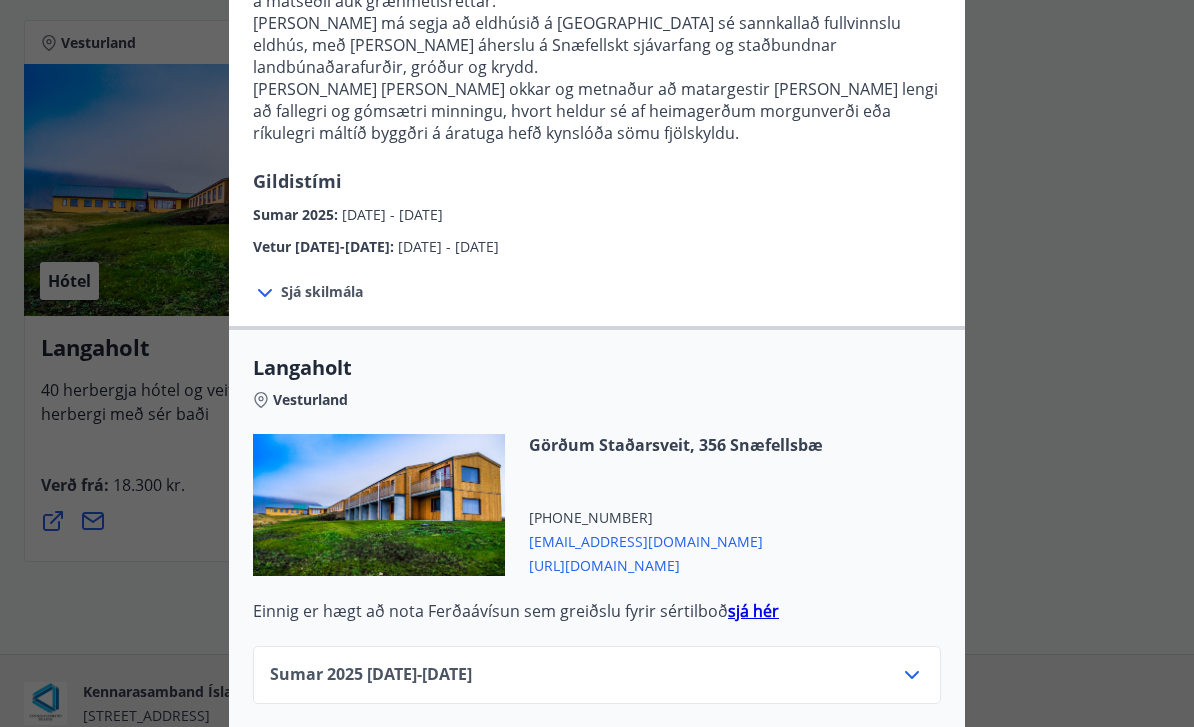 scroll, scrollTop: 533, scrollLeft: 0, axis: vertical 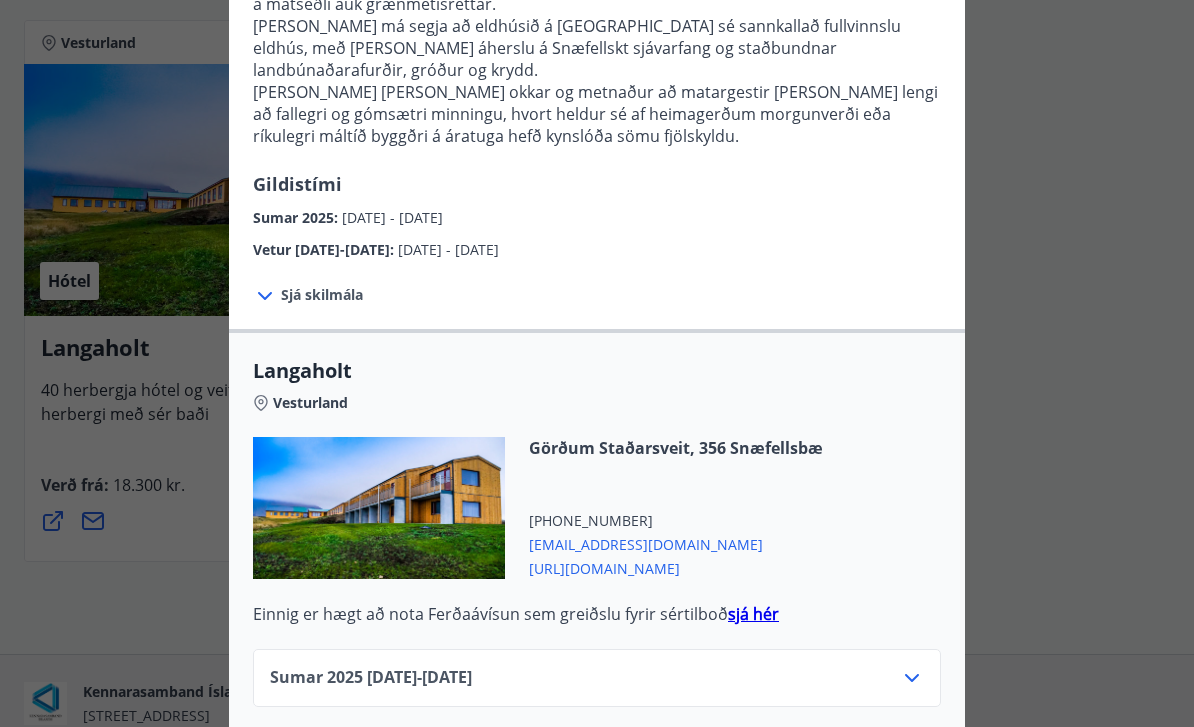 click 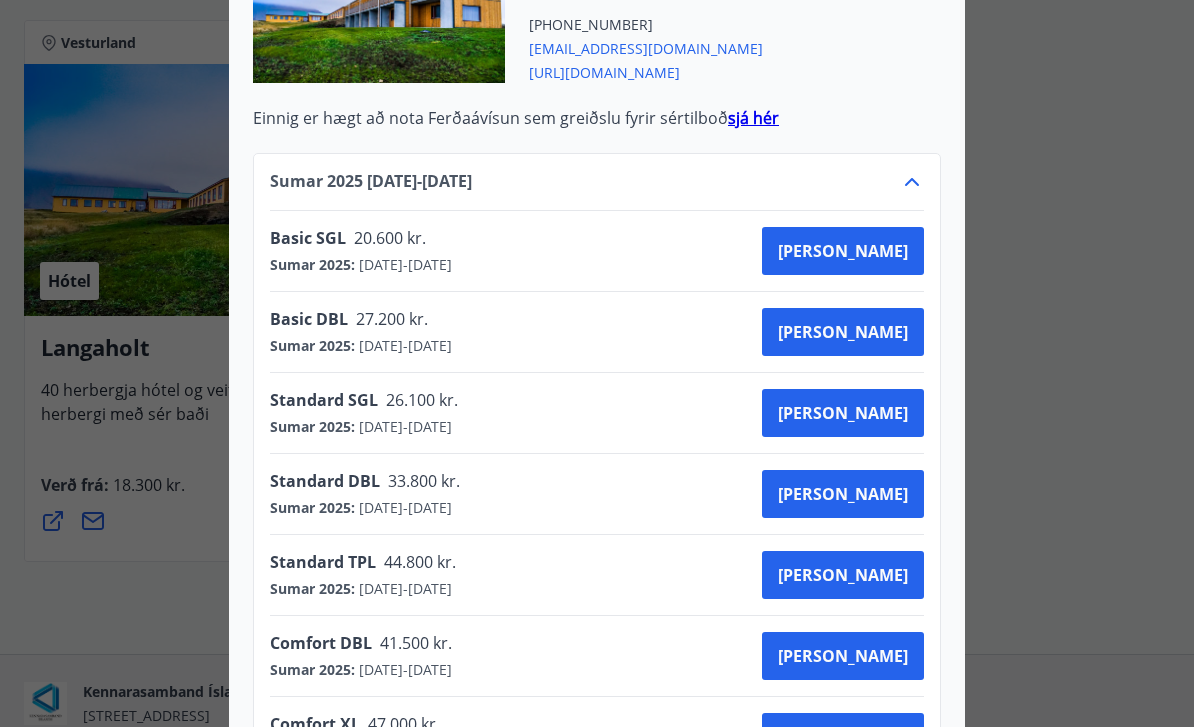 scroll, scrollTop: 1029, scrollLeft: 0, axis: vertical 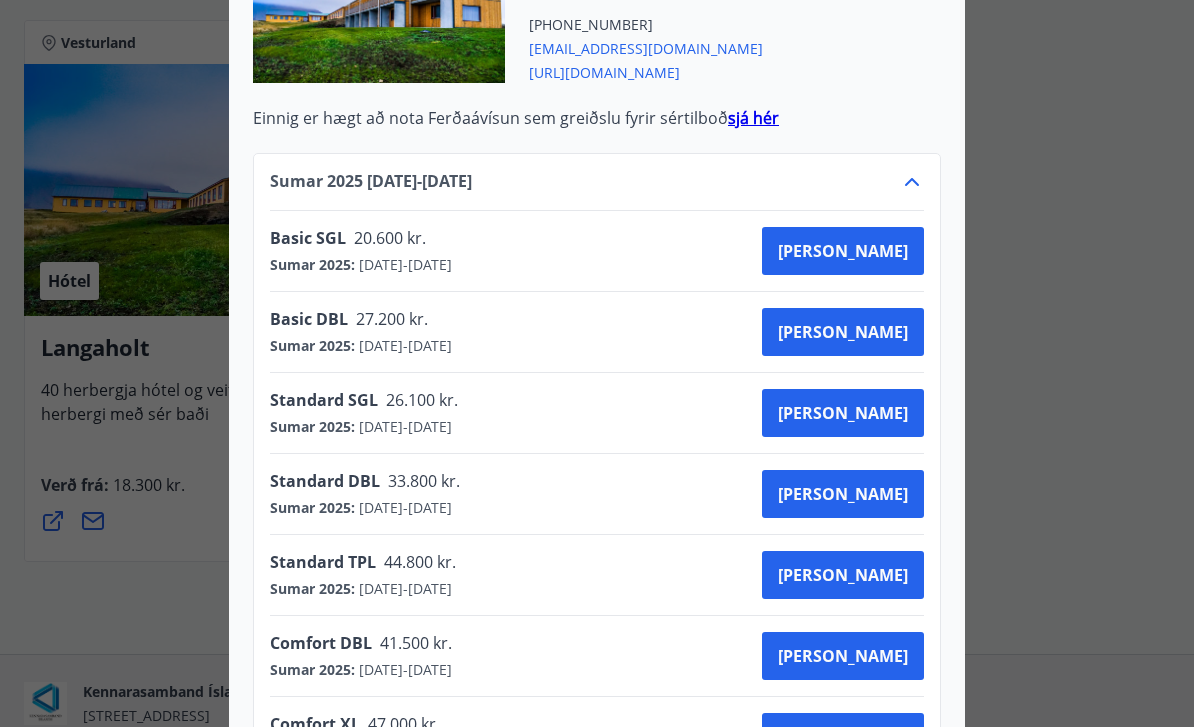 click on "[PERSON_NAME]" at bounding box center (843, 656) 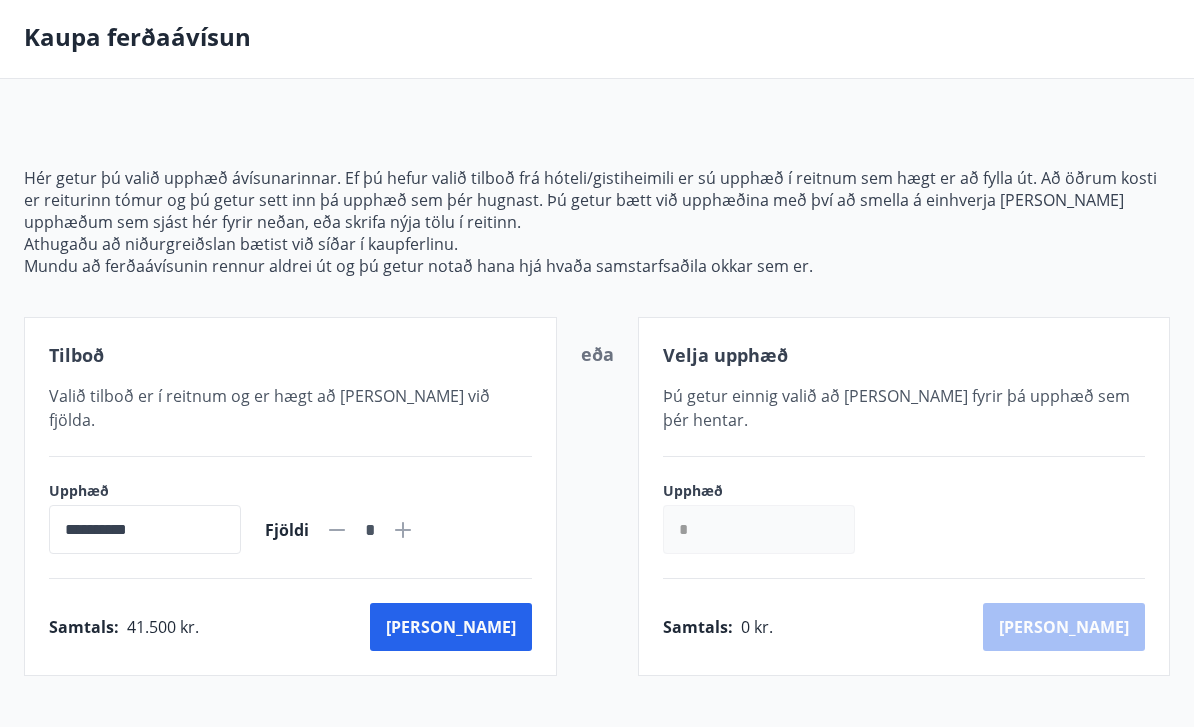 click on "**********" at bounding box center (145, 529) 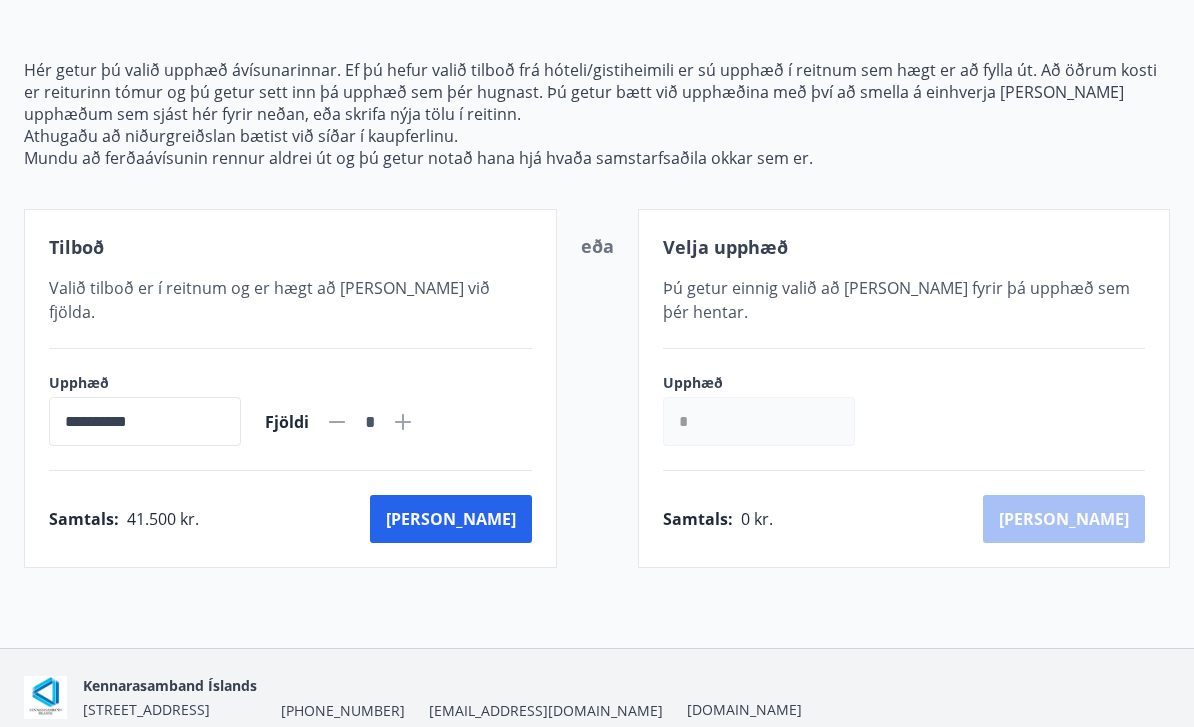 scroll, scrollTop: 195, scrollLeft: 0, axis: vertical 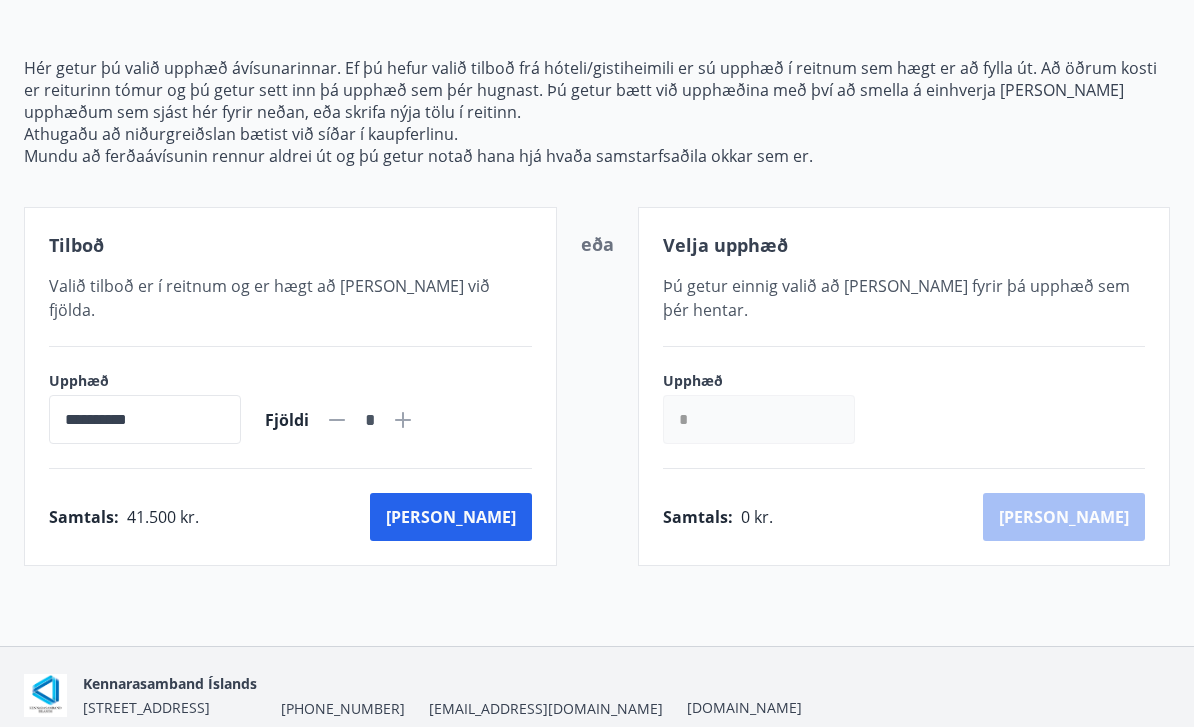 click on "[PERSON_NAME]" at bounding box center [451, 517] 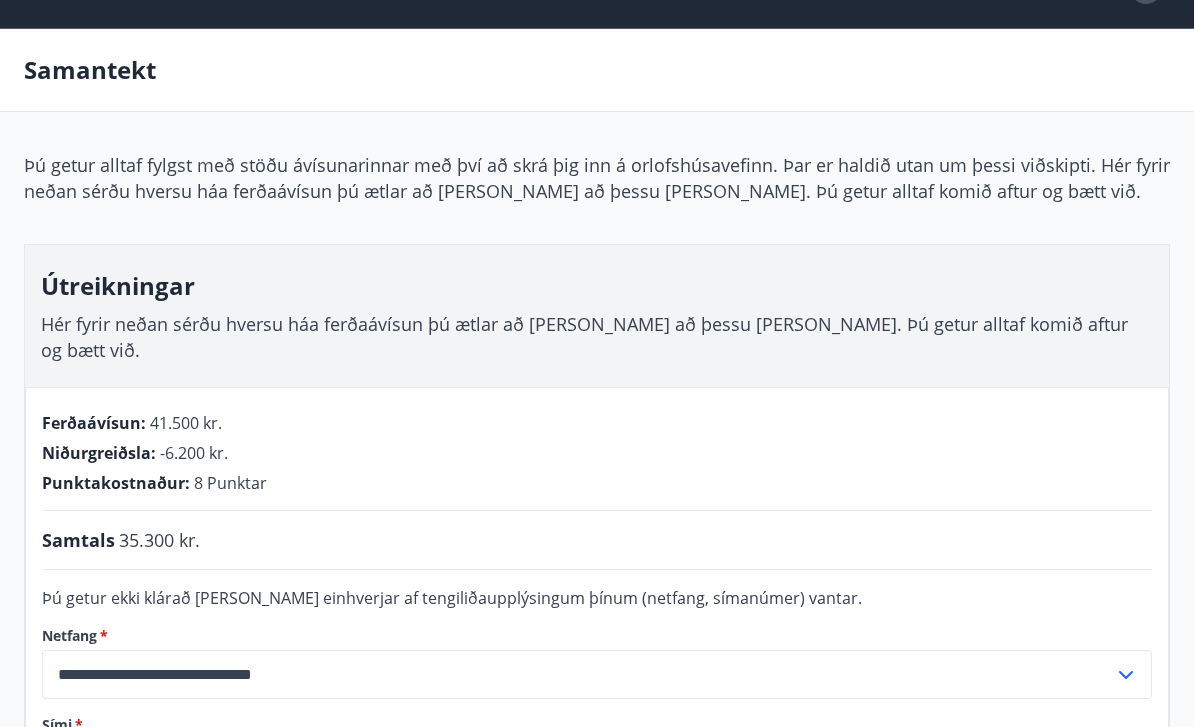 scroll, scrollTop: 0, scrollLeft: 0, axis: both 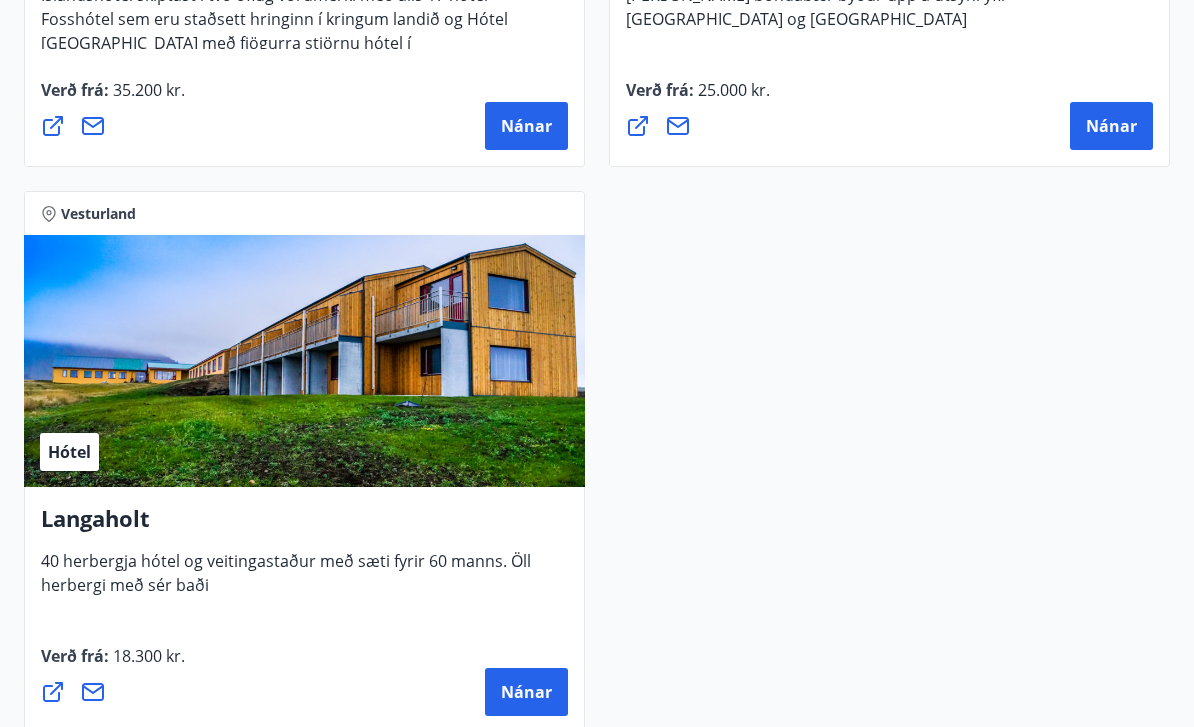 click on "Nánar" at bounding box center (526, 693) 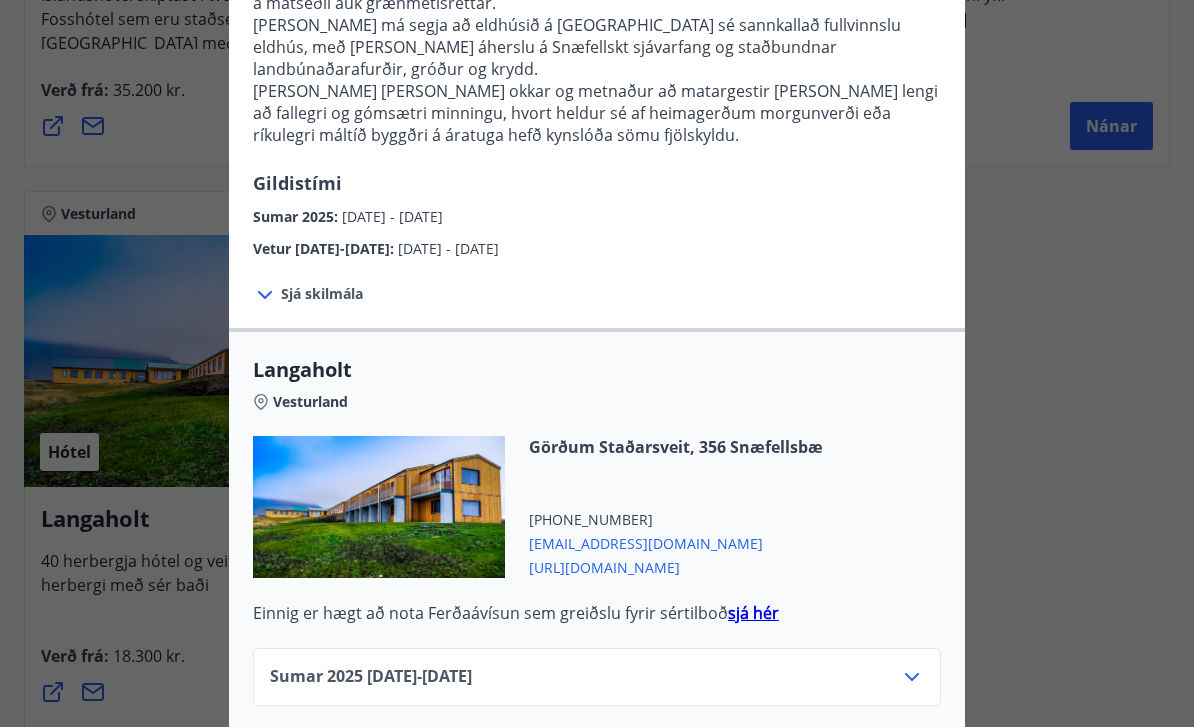 scroll, scrollTop: 533, scrollLeft: 0, axis: vertical 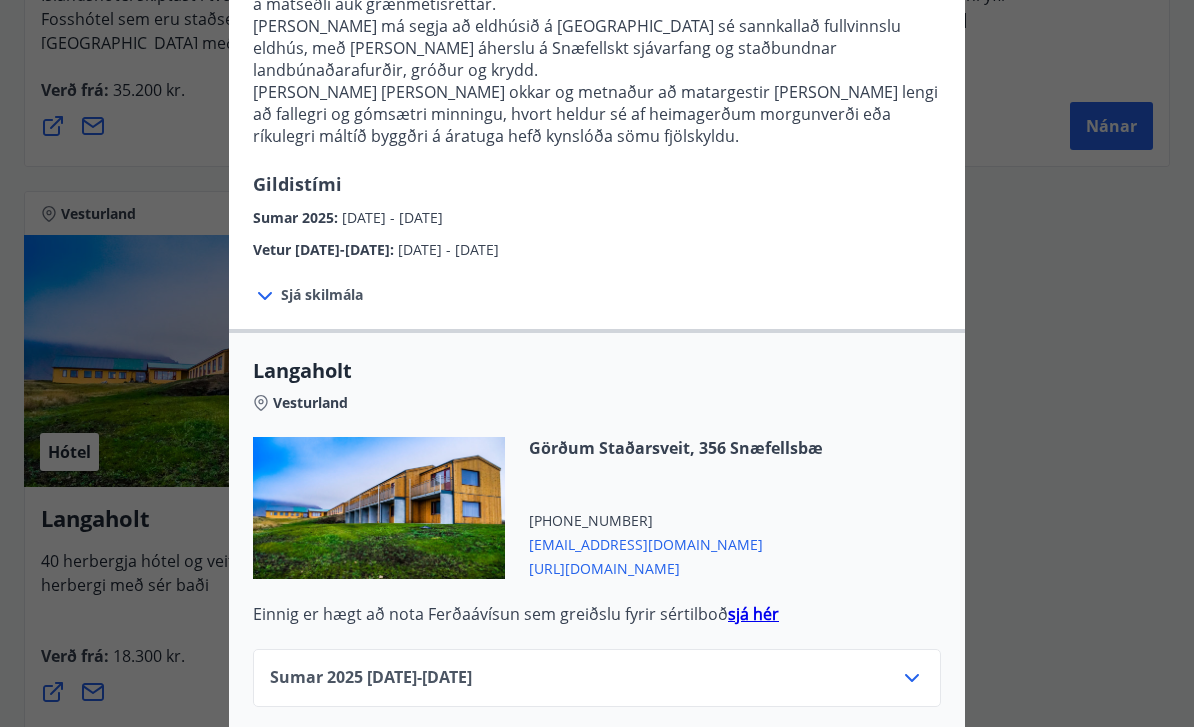 click on "sjá hér" at bounding box center (753, 614) 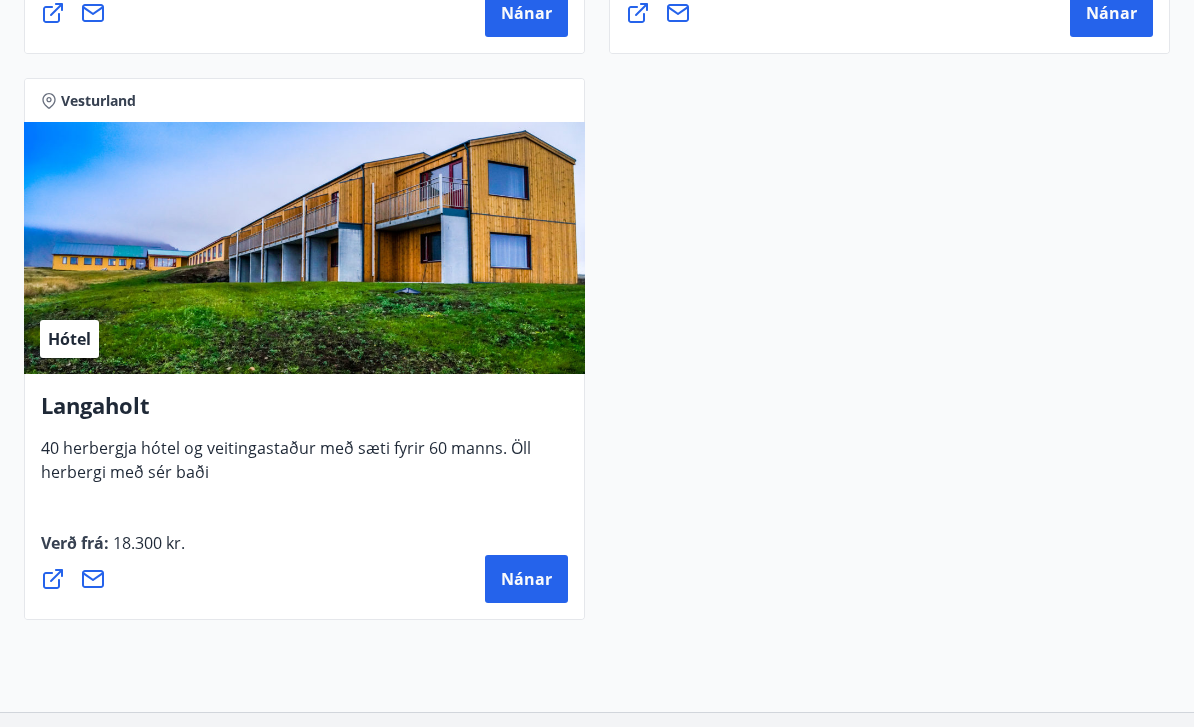 scroll, scrollTop: 954, scrollLeft: 0, axis: vertical 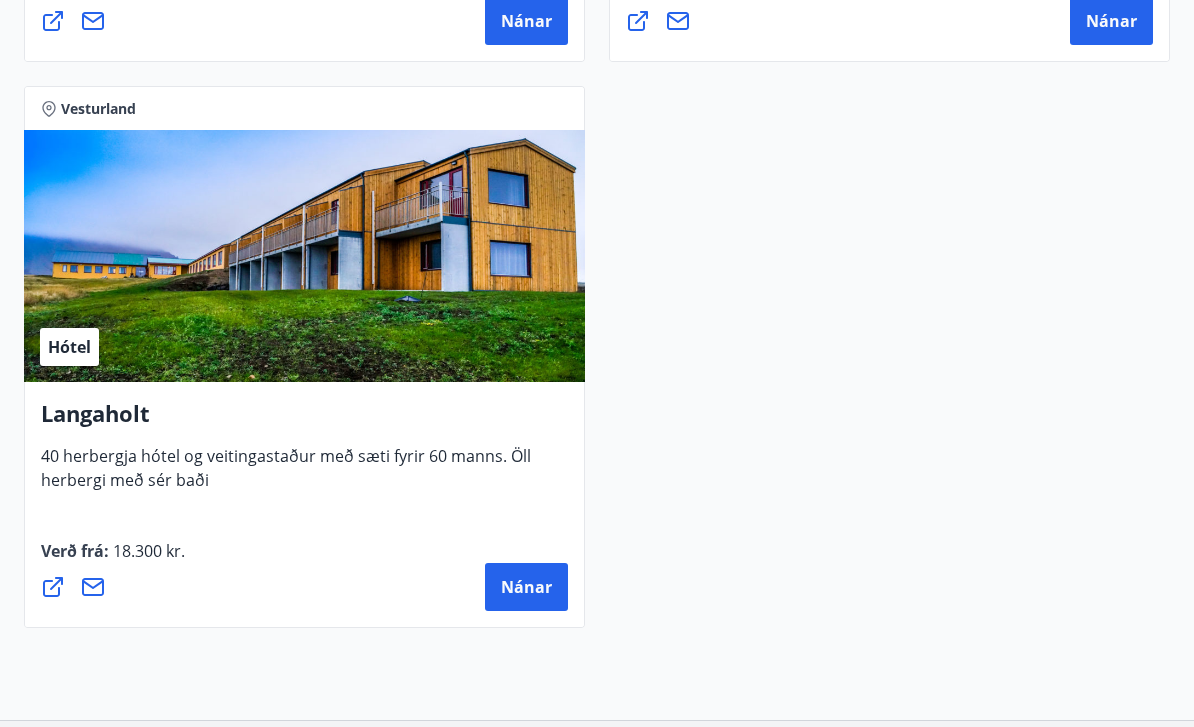 click on "Nánar" at bounding box center [526, 587] 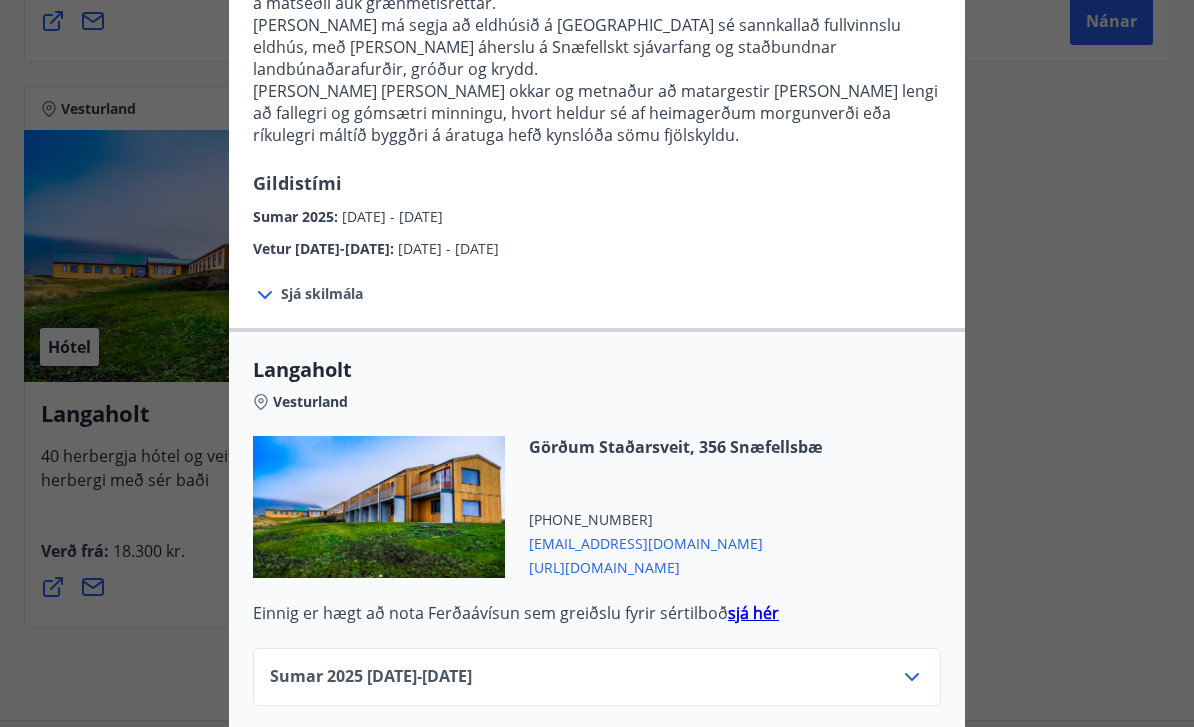 scroll, scrollTop: 533, scrollLeft: 0, axis: vertical 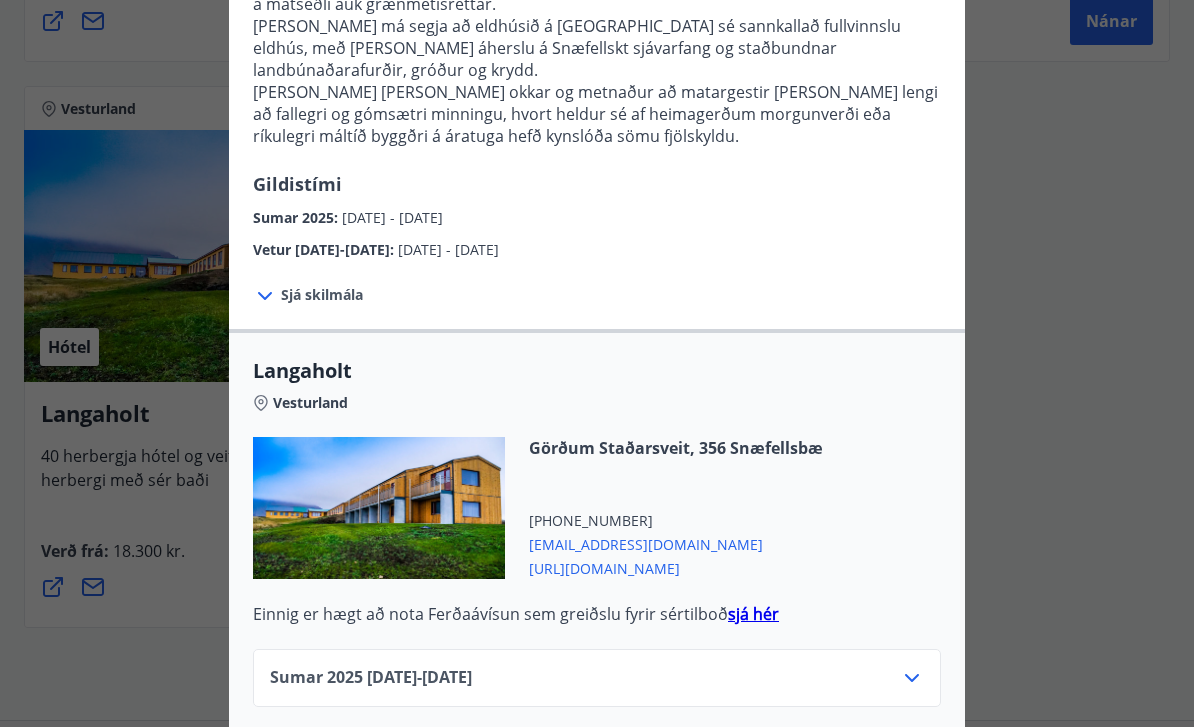 click on "Sumar [PHONE_NUMBER][DATE]  -  [DATE]" at bounding box center (597, 686) 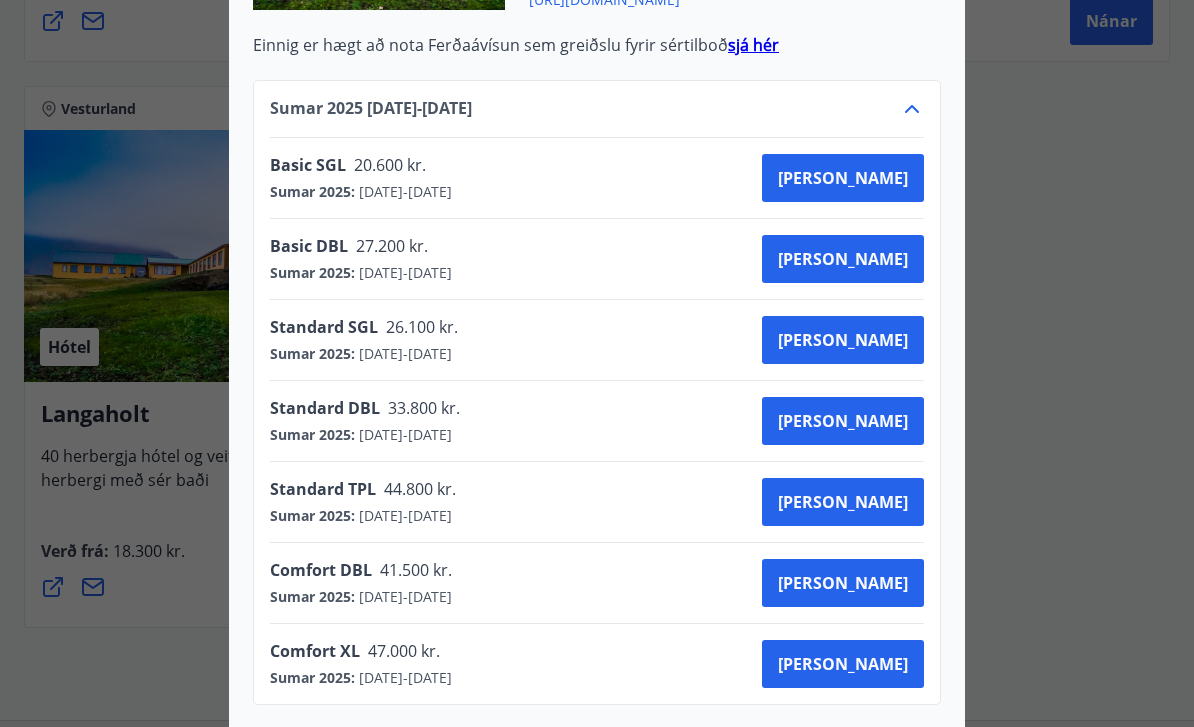 scroll, scrollTop: 1100, scrollLeft: 0, axis: vertical 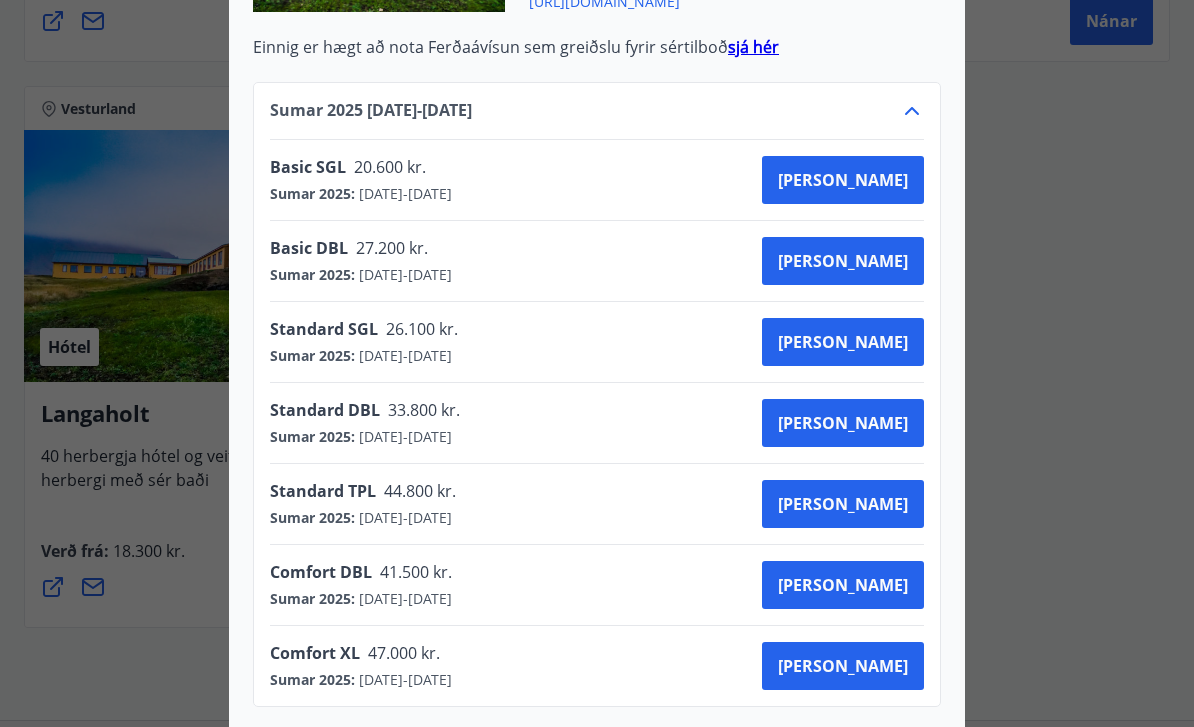 click on "[PERSON_NAME]" at bounding box center [843, 666] 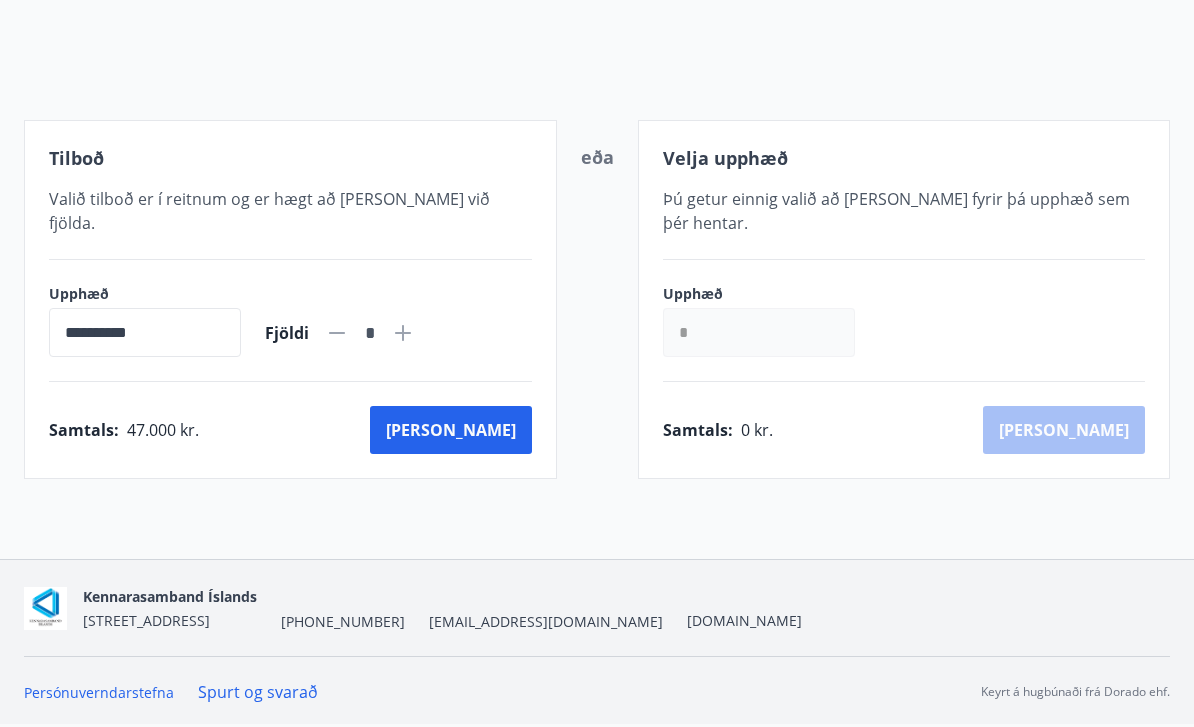 scroll, scrollTop: 85, scrollLeft: 0, axis: vertical 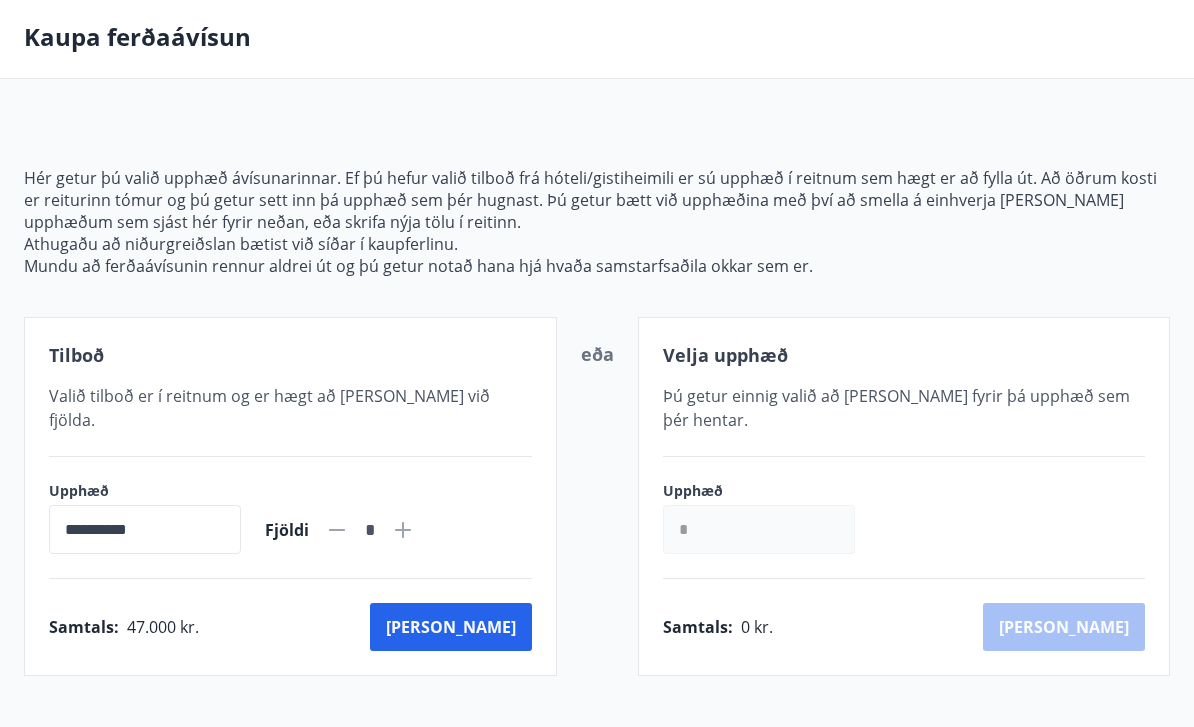 click on "[PERSON_NAME]" at bounding box center (451, 627) 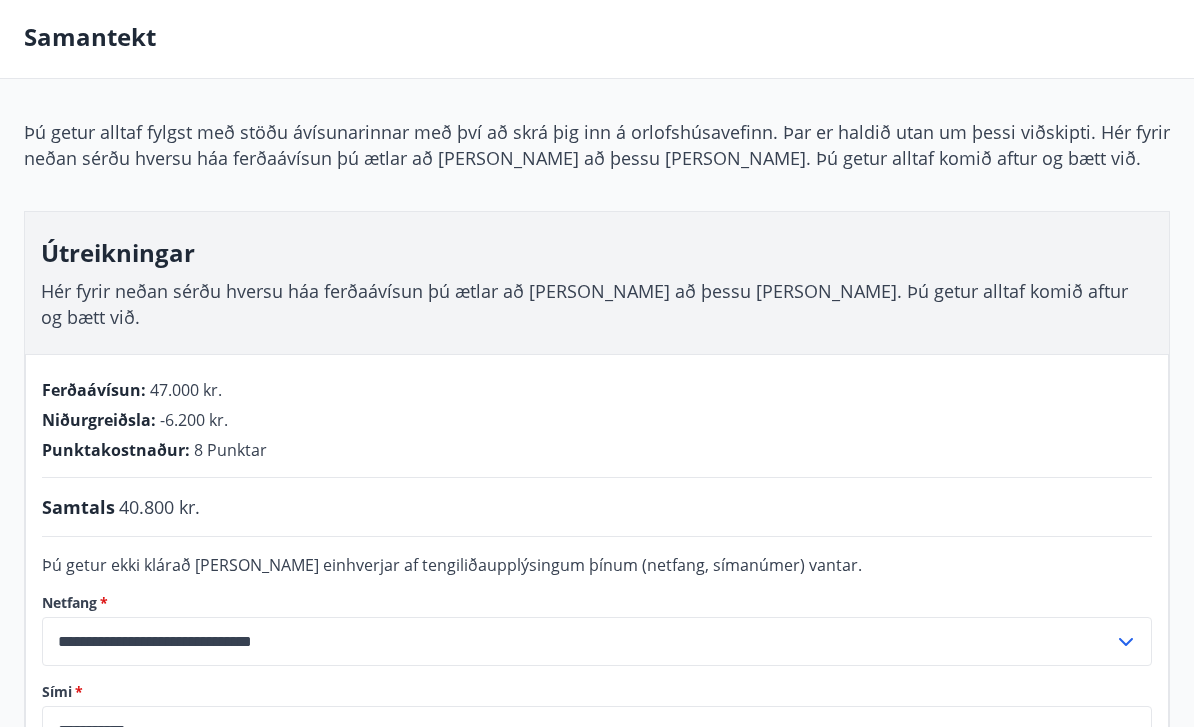 scroll, scrollTop: 0, scrollLeft: 0, axis: both 